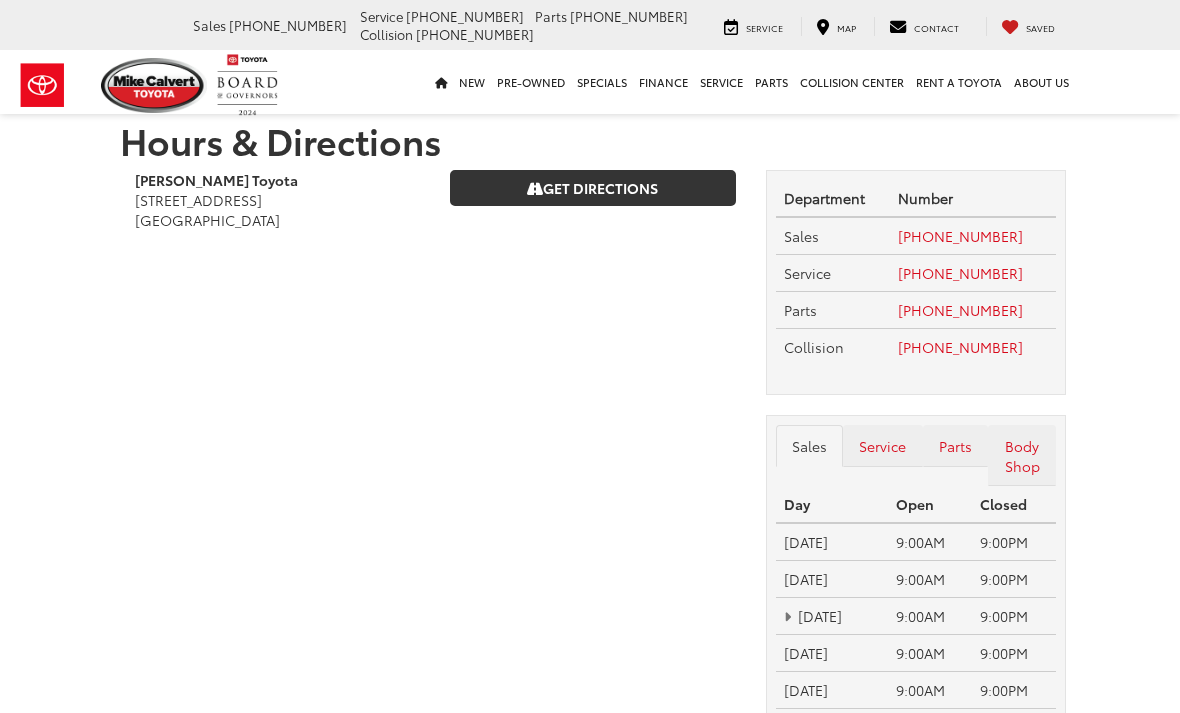 scroll, scrollTop: 0, scrollLeft: 0, axis: both 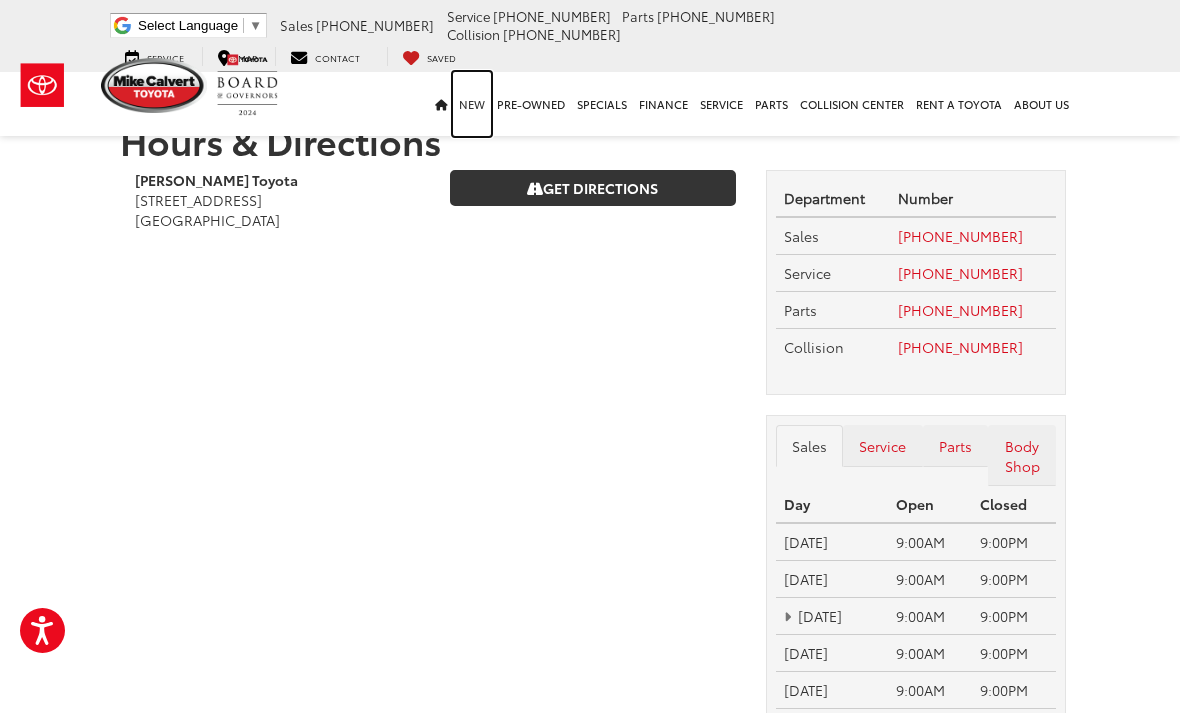 click on "New" at bounding box center [472, 104] 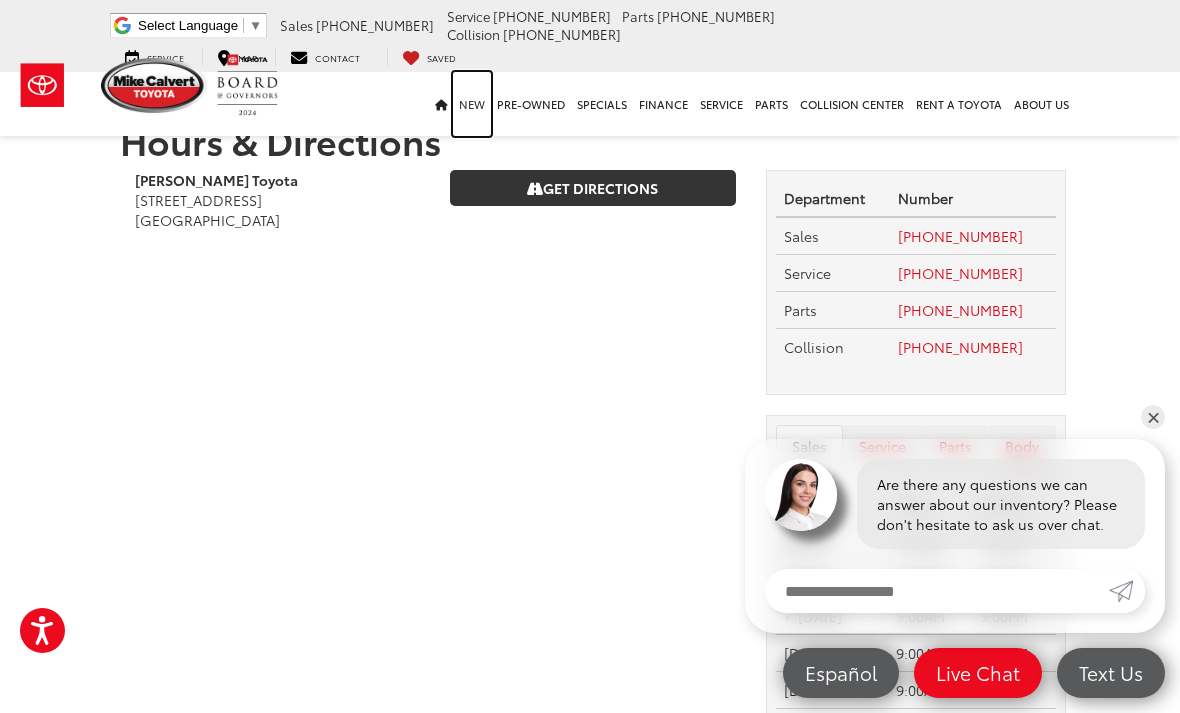 click on "New" at bounding box center (472, 104) 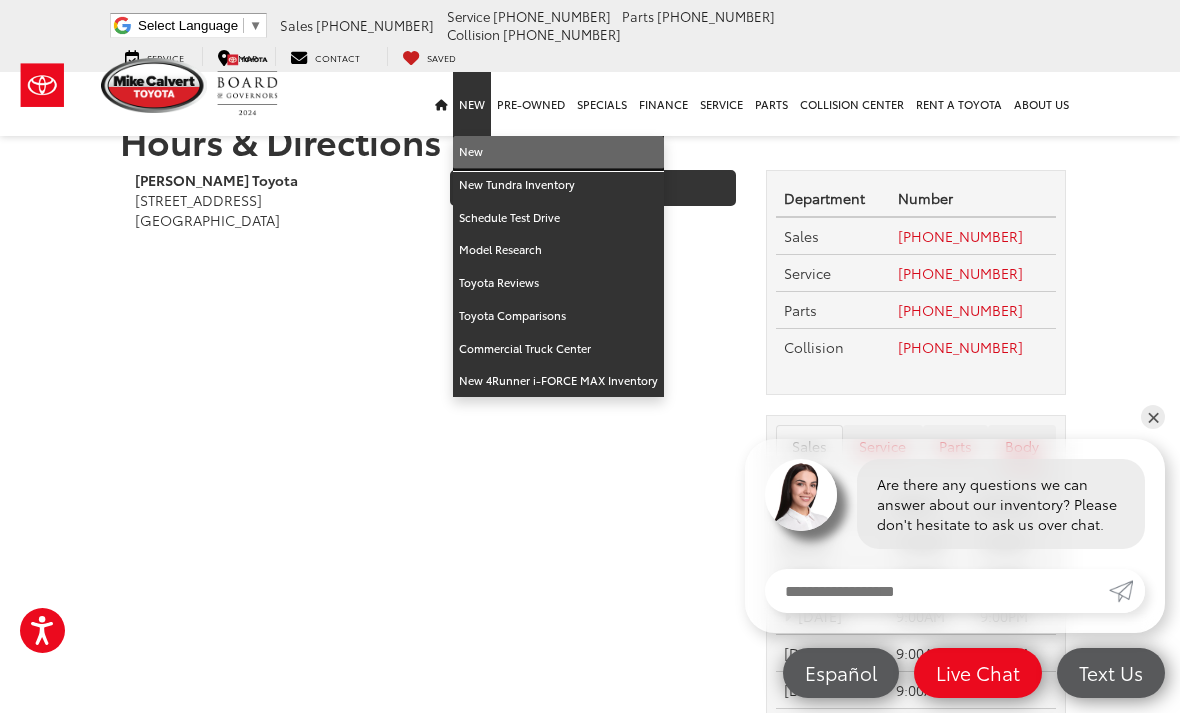 click on "New" at bounding box center (558, 152) 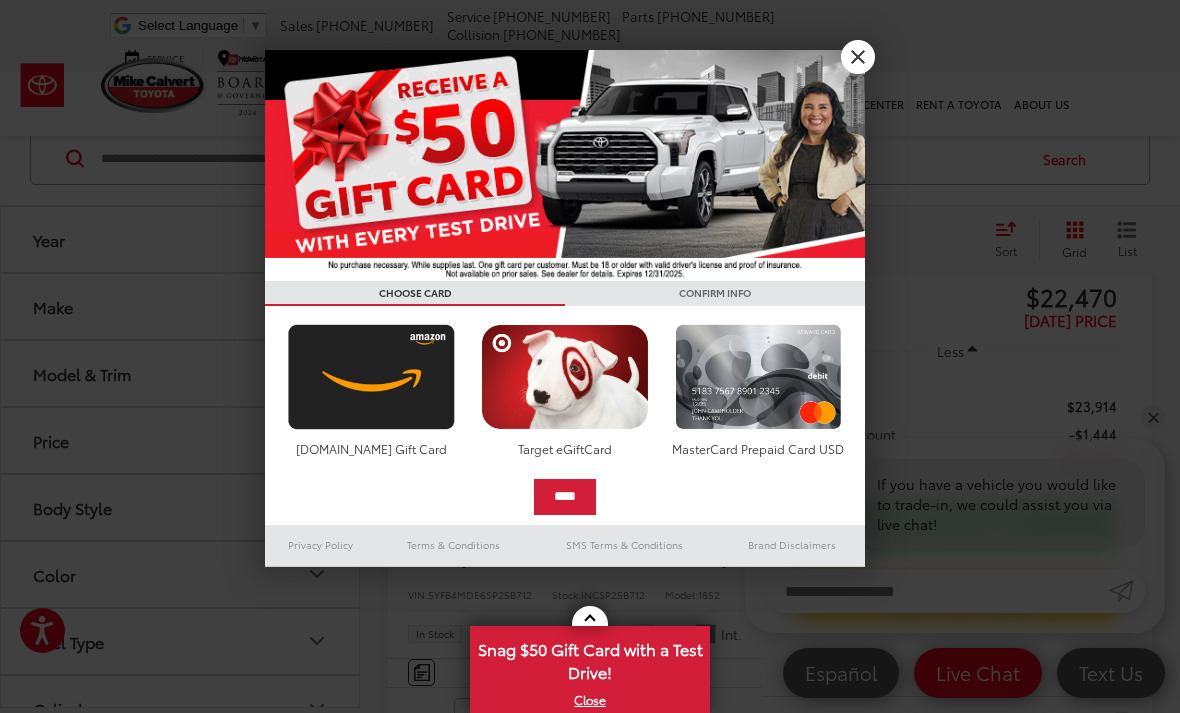 scroll, scrollTop: 331, scrollLeft: 0, axis: vertical 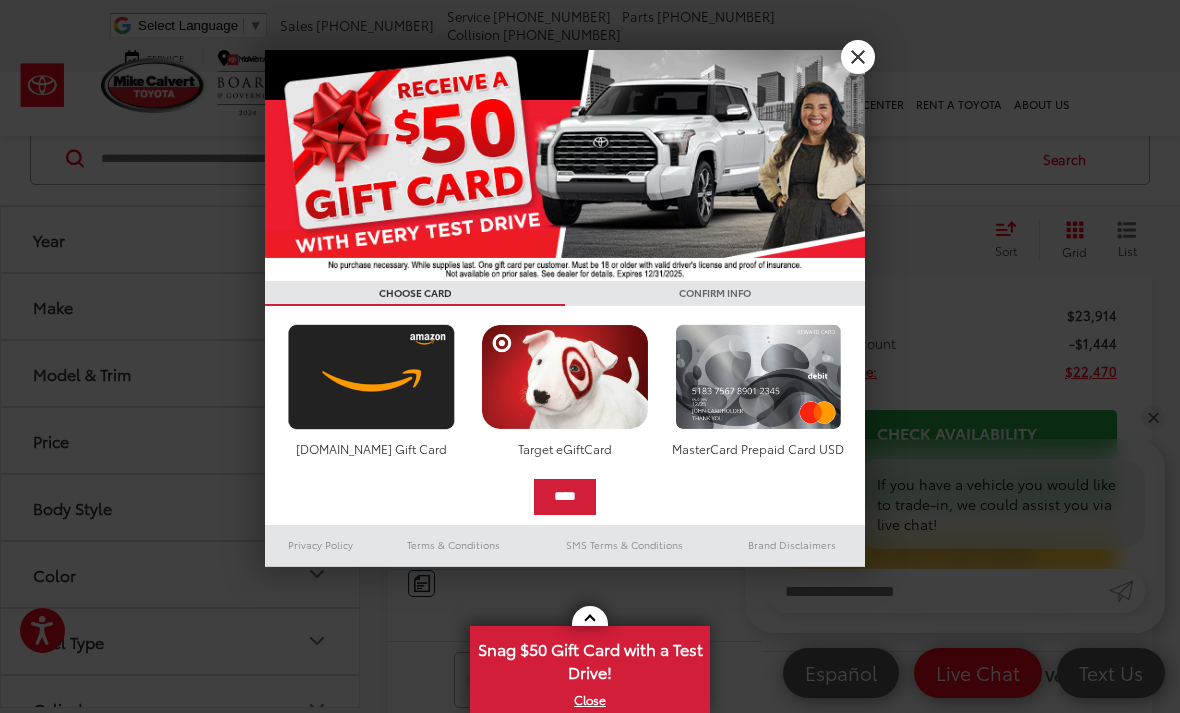 click on "X" at bounding box center [858, 57] 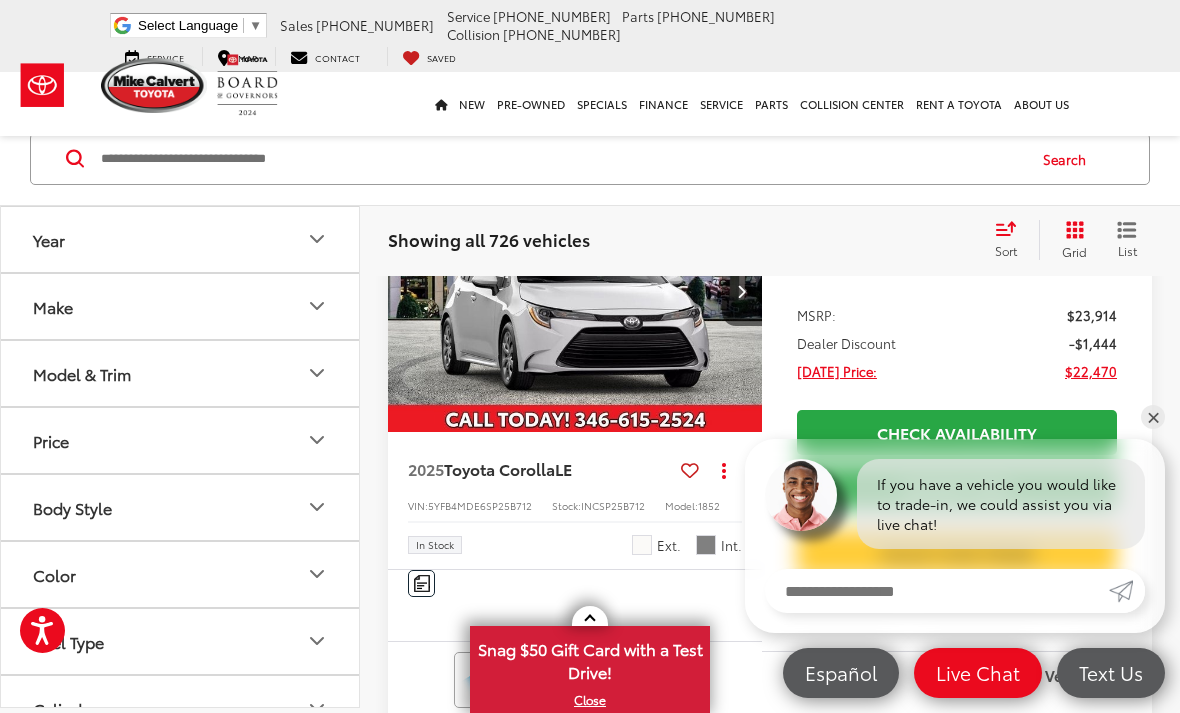 click on "Make" at bounding box center [181, 306] 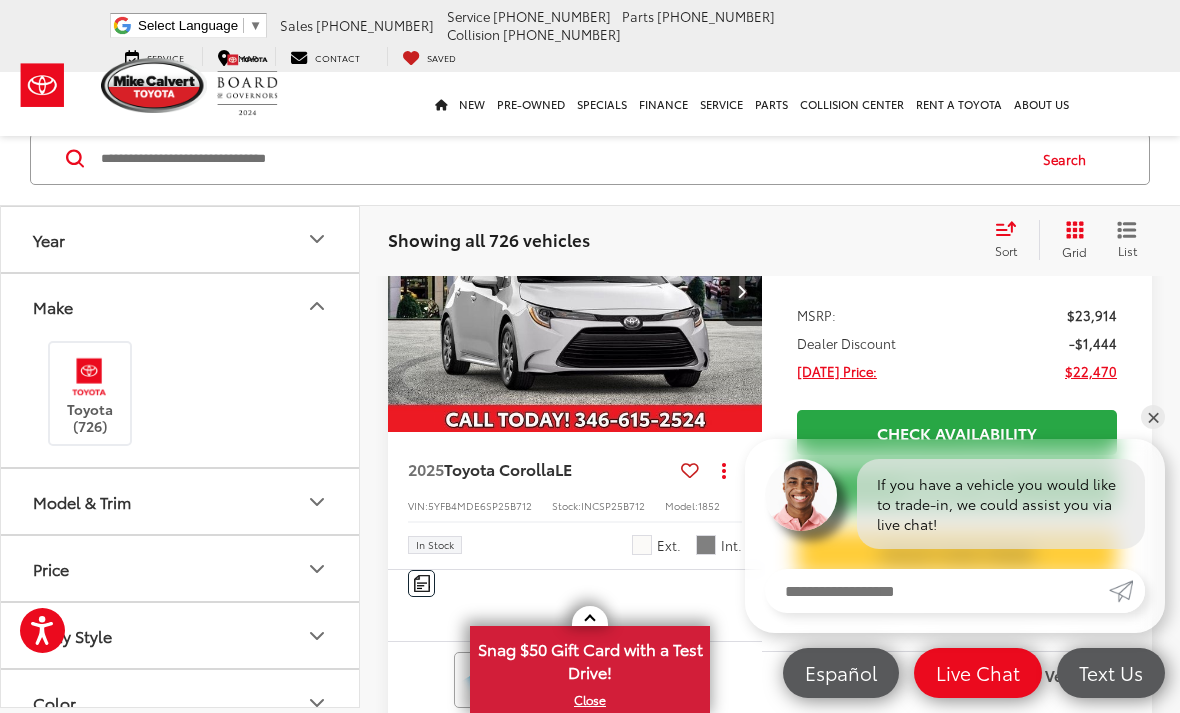 click at bounding box center [317, 307] 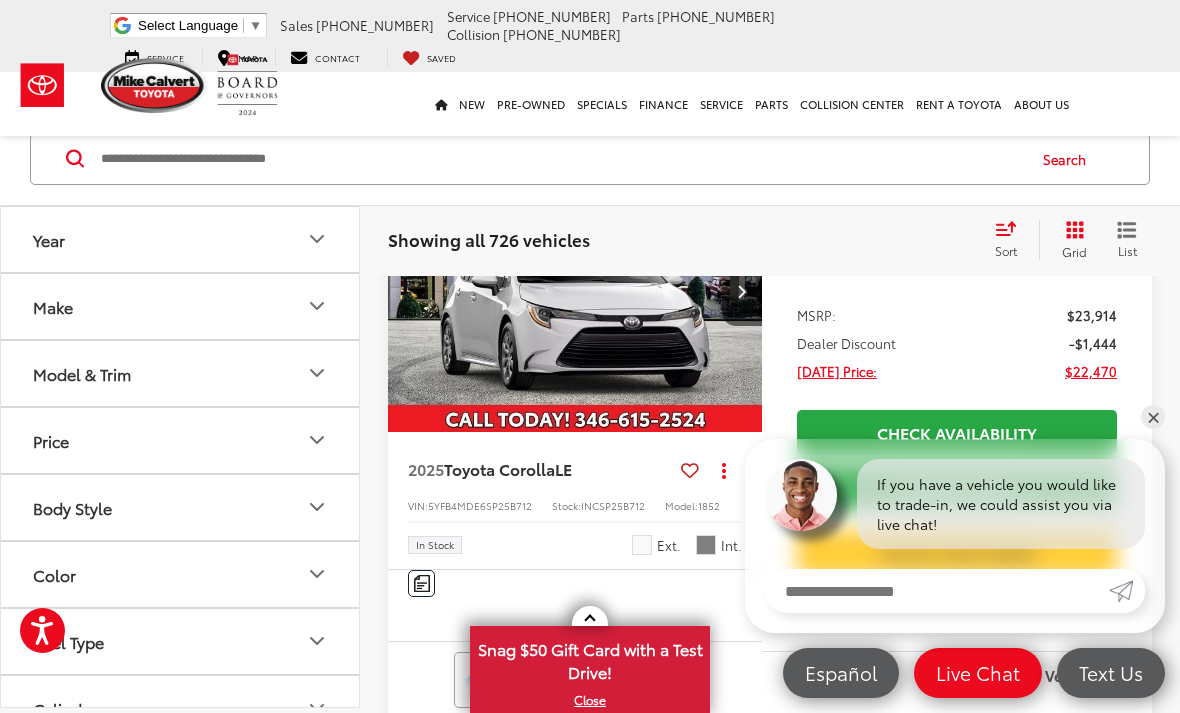 click 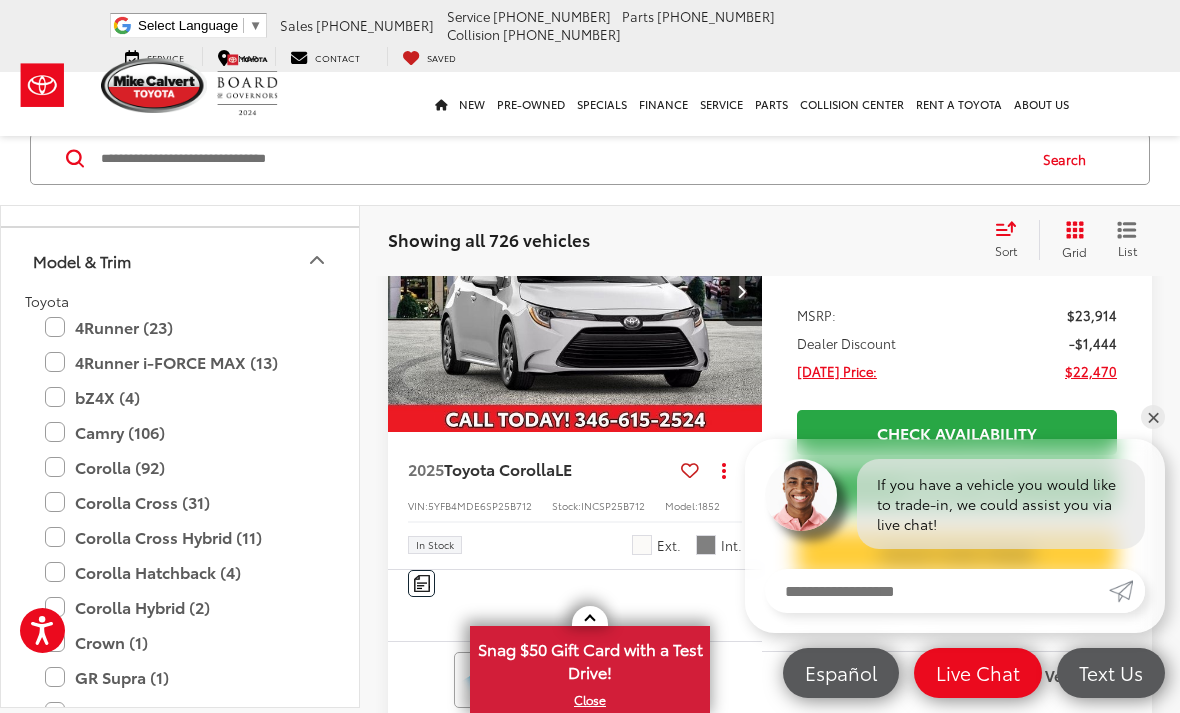 scroll, scrollTop: 139, scrollLeft: 0, axis: vertical 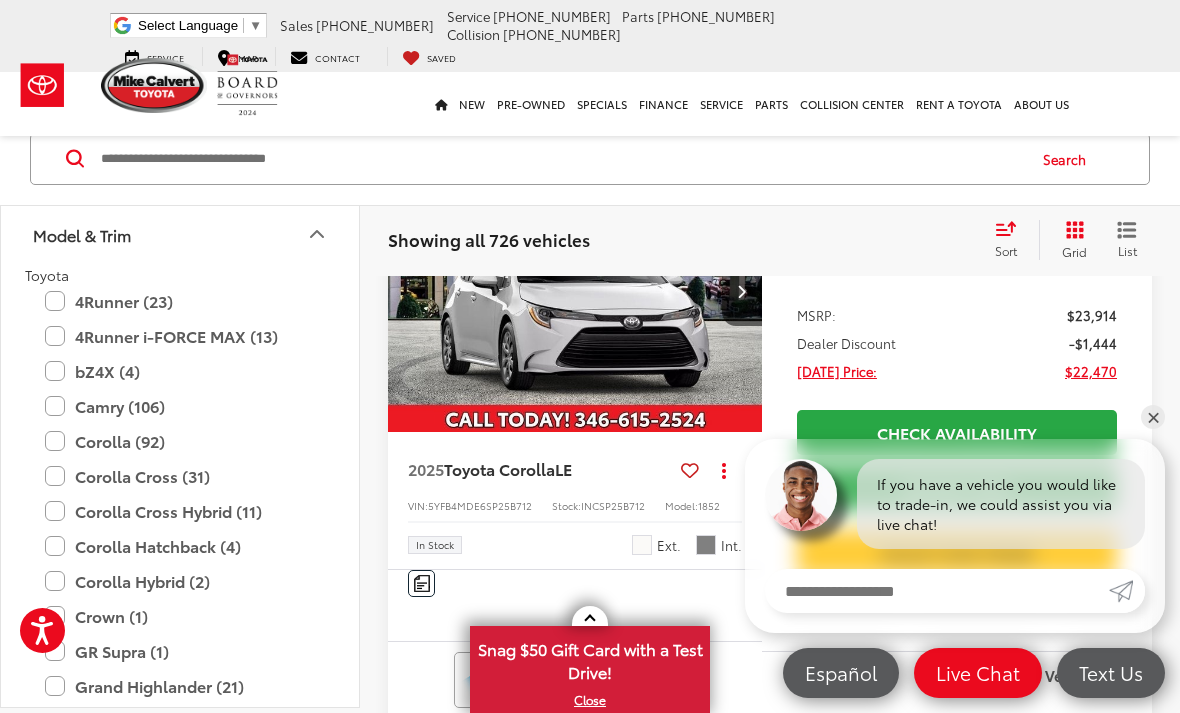 click on "4Runner (23)" at bounding box center (180, 301) 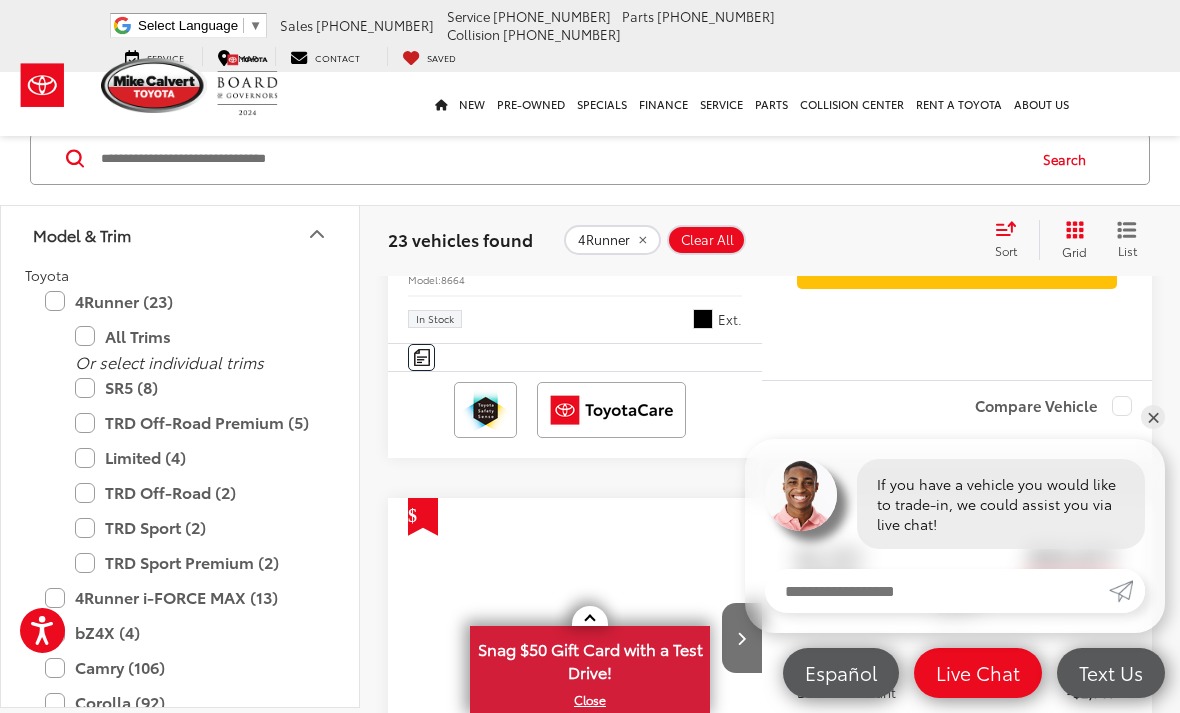 scroll, scrollTop: 893, scrollLeft: 0, axis: vertical 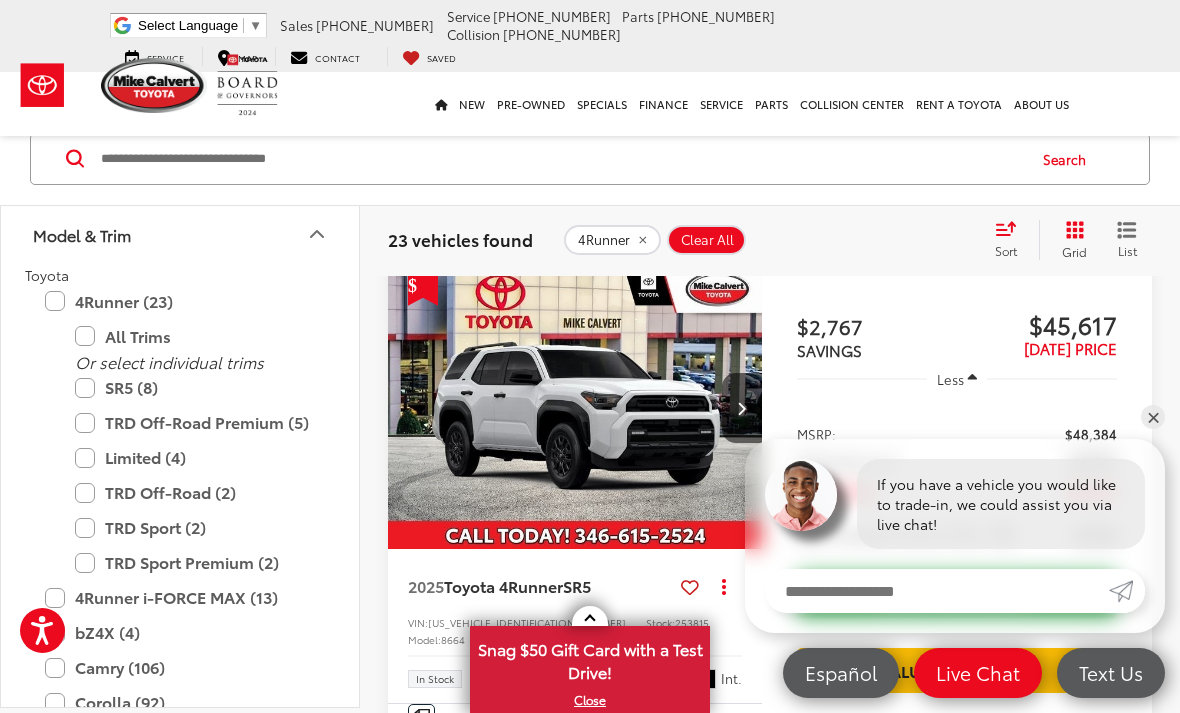 click on "4Runner i-FORCE MAX (13)" at bounding box center [180, 598] 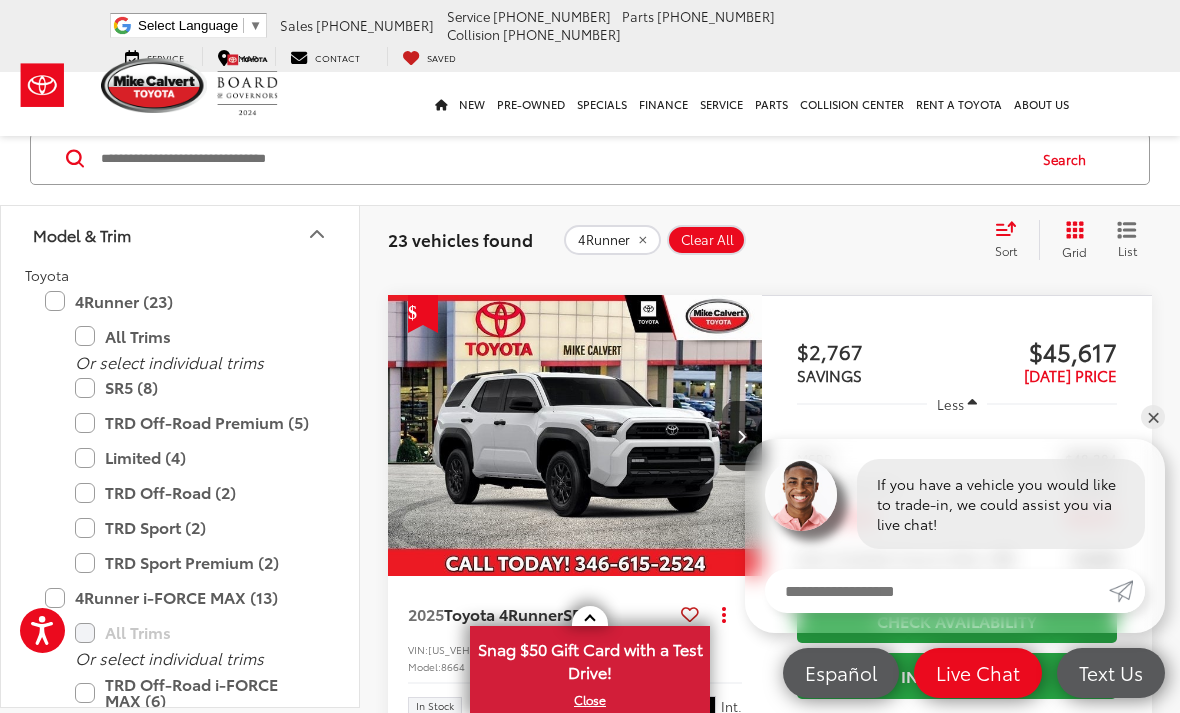 scroll, scrollTop: 257, scrollLeft: 0, axis: vertical 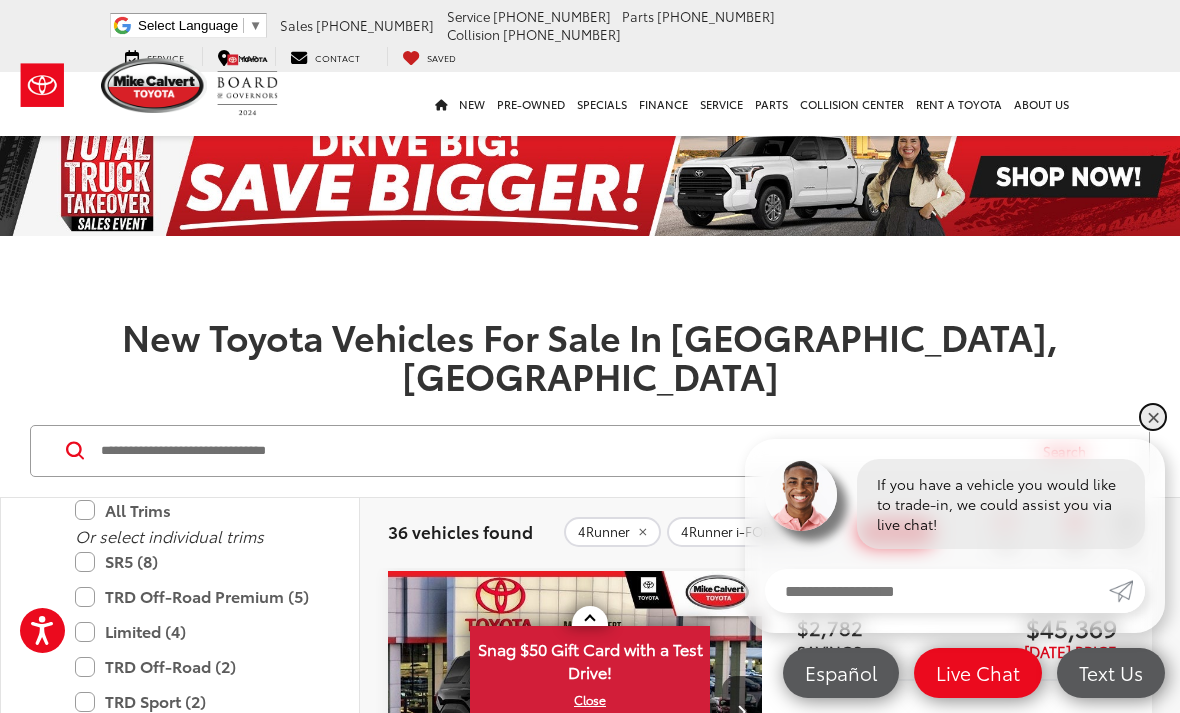 click on "✕" at bounding box center [1153, 417] 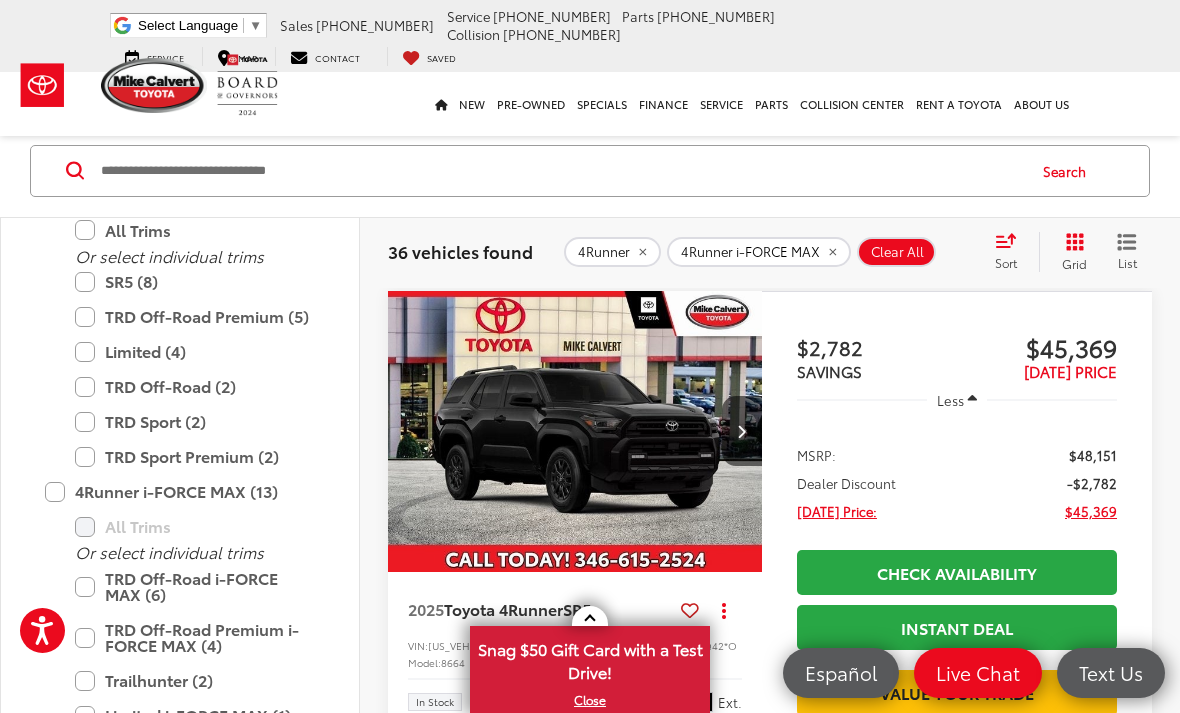scroll, scrollTop: 265, scrollLeft: 0, axis: vertical 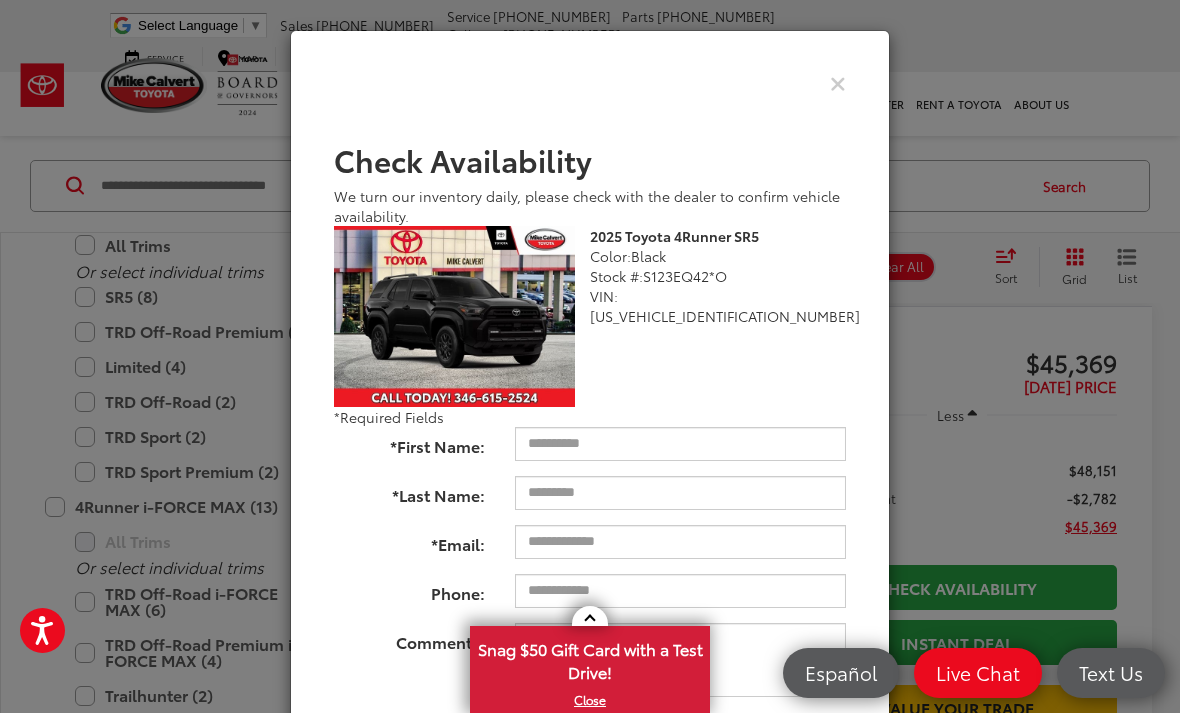 click at bounding box center [838, 82] 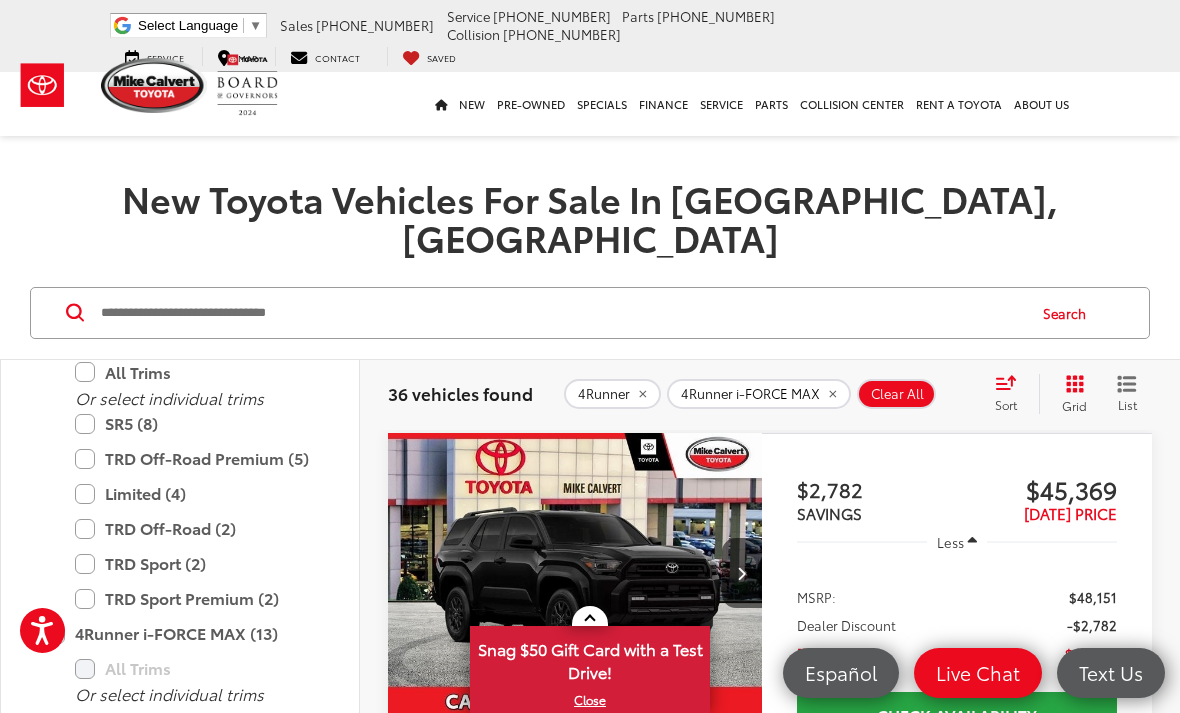 scroll, scrollTop: 136, scrollLeft: 0, axis: vertical 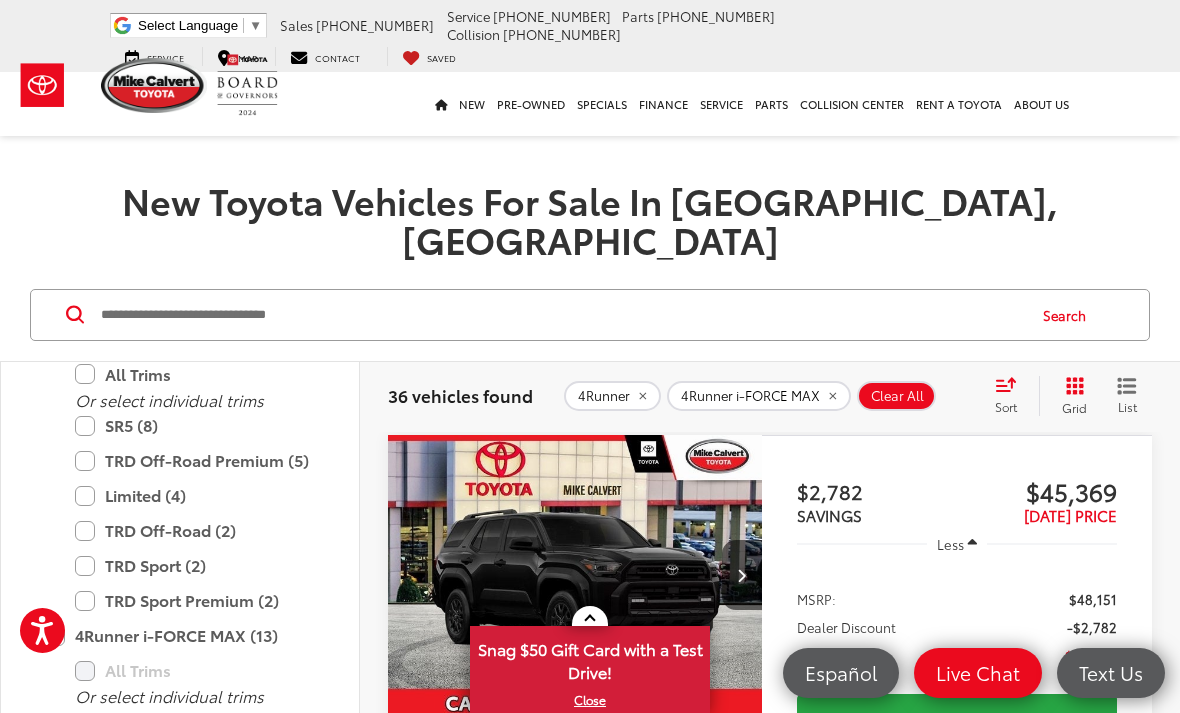 click on "Sort" at bounding box center (1006, 406) 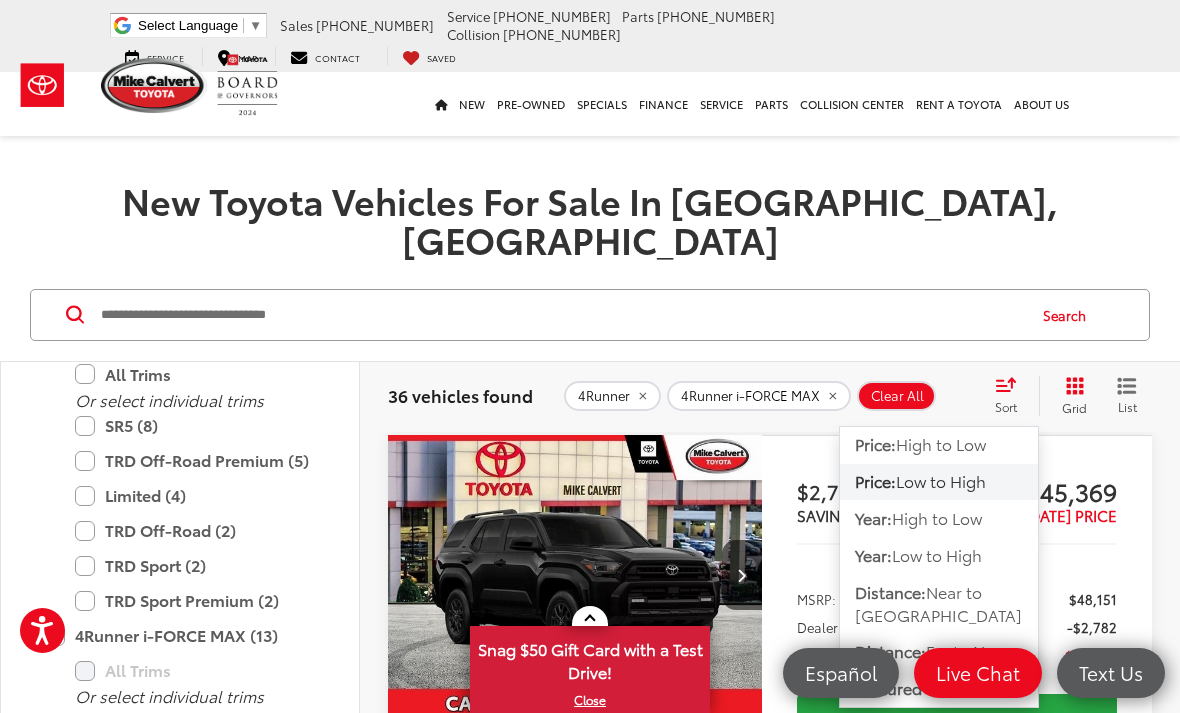click on "Price:  Low to High" 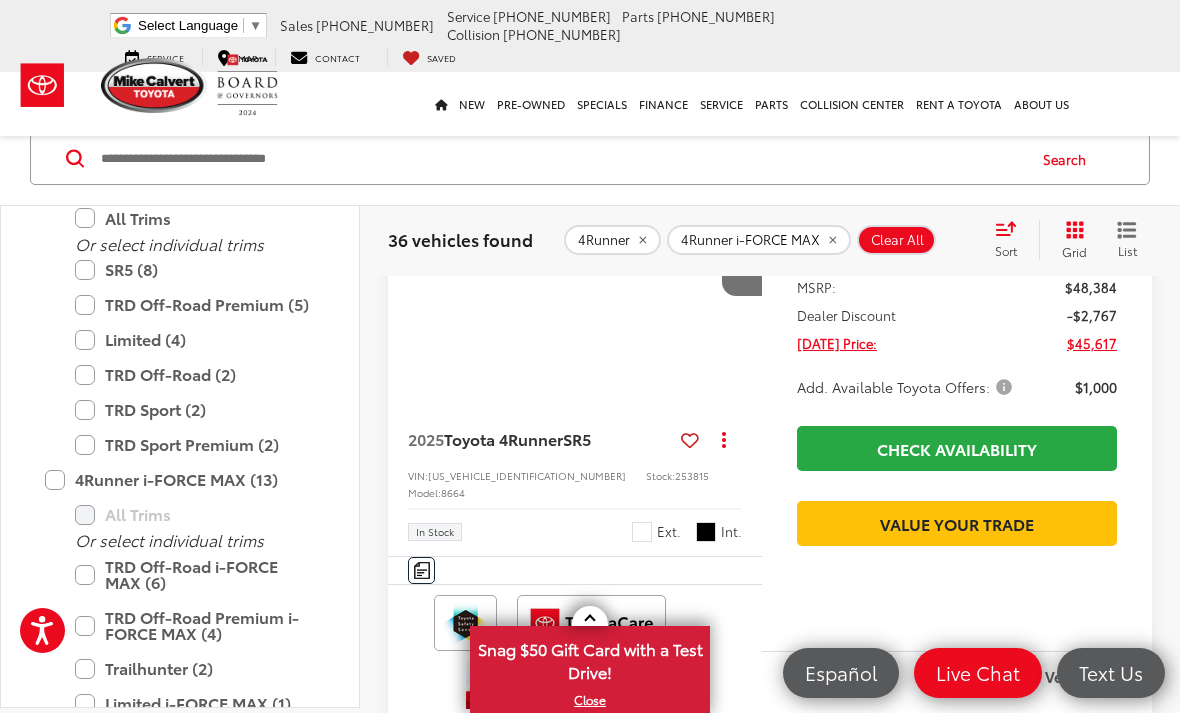 scroll, scrollTop: 401, scrollLeft: 0, axis: vertical 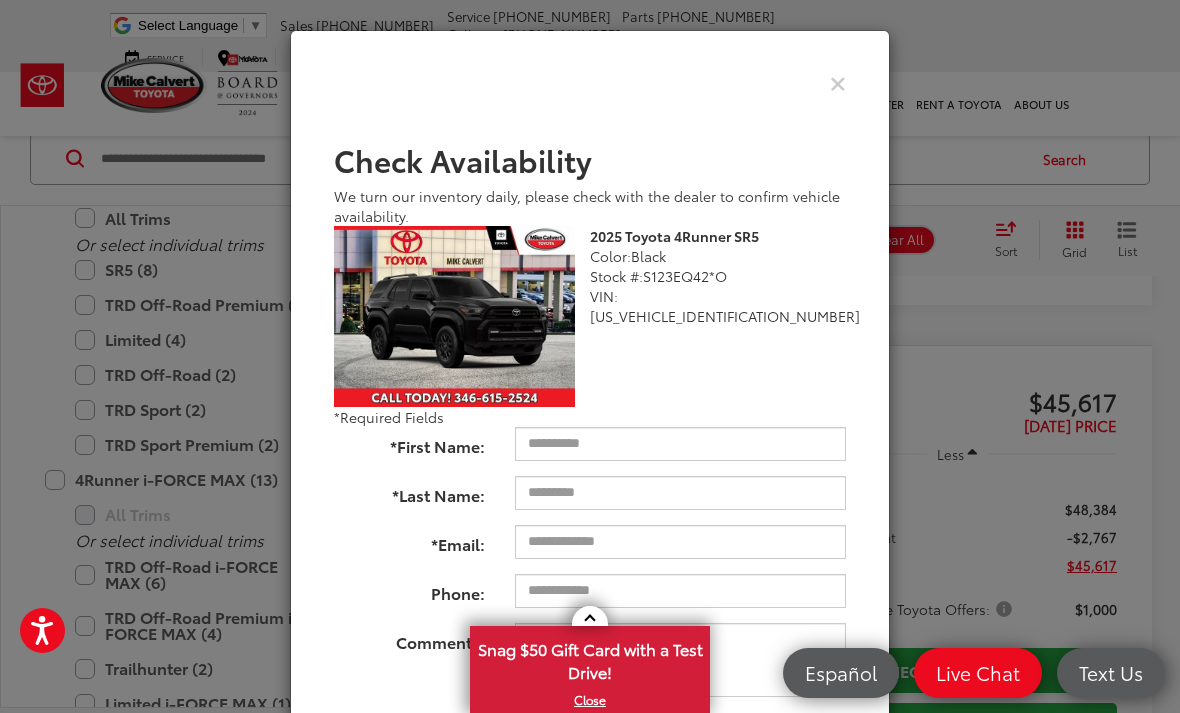 click at bounding box center [838, 82] 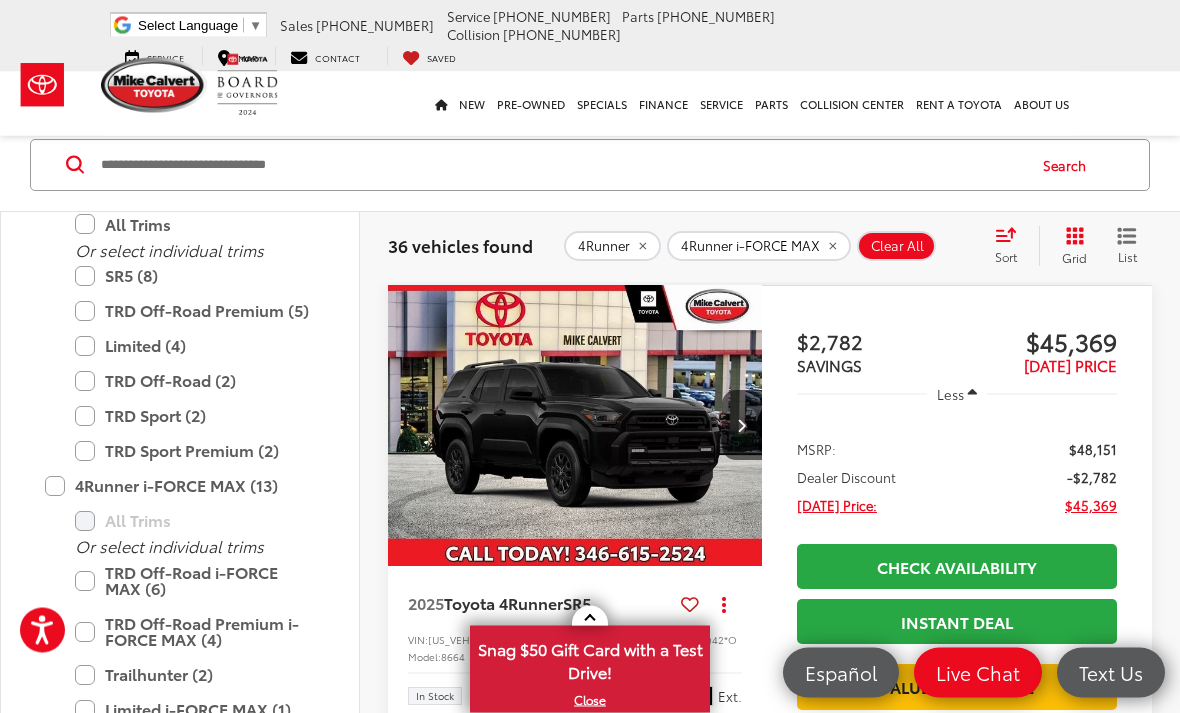 scroll, scrollTop: 283, scrollLeft: 0, axis: vertical 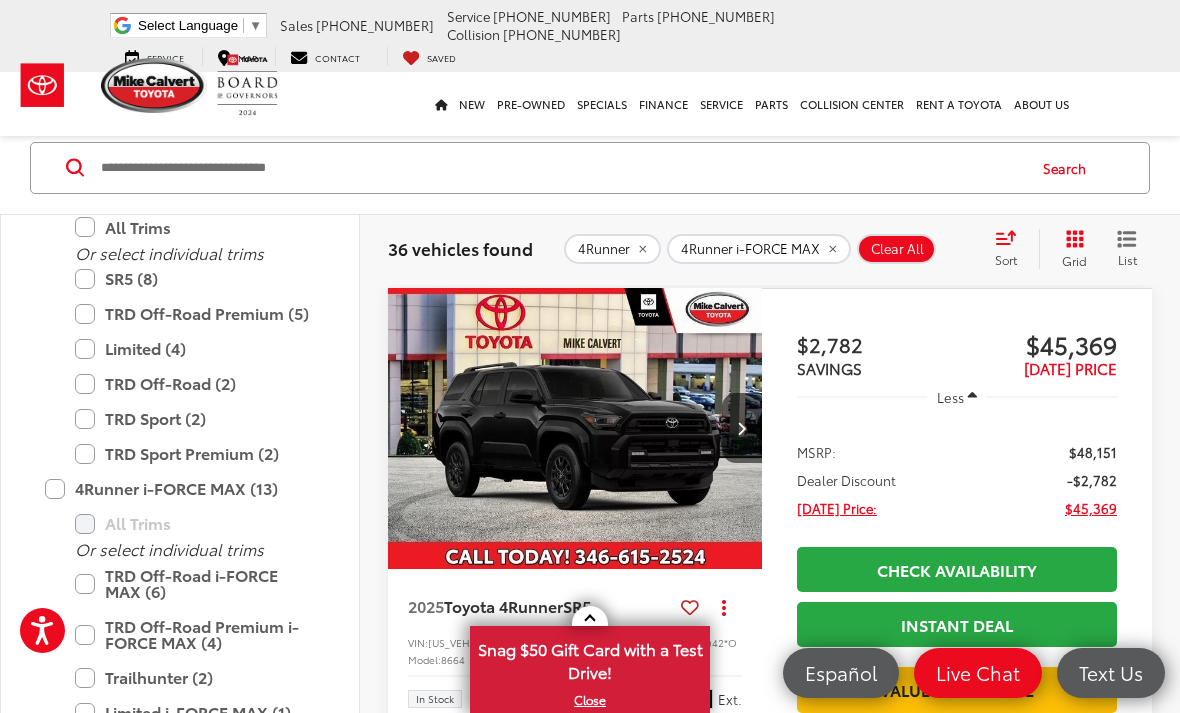 click at bounding box center [742, 428] 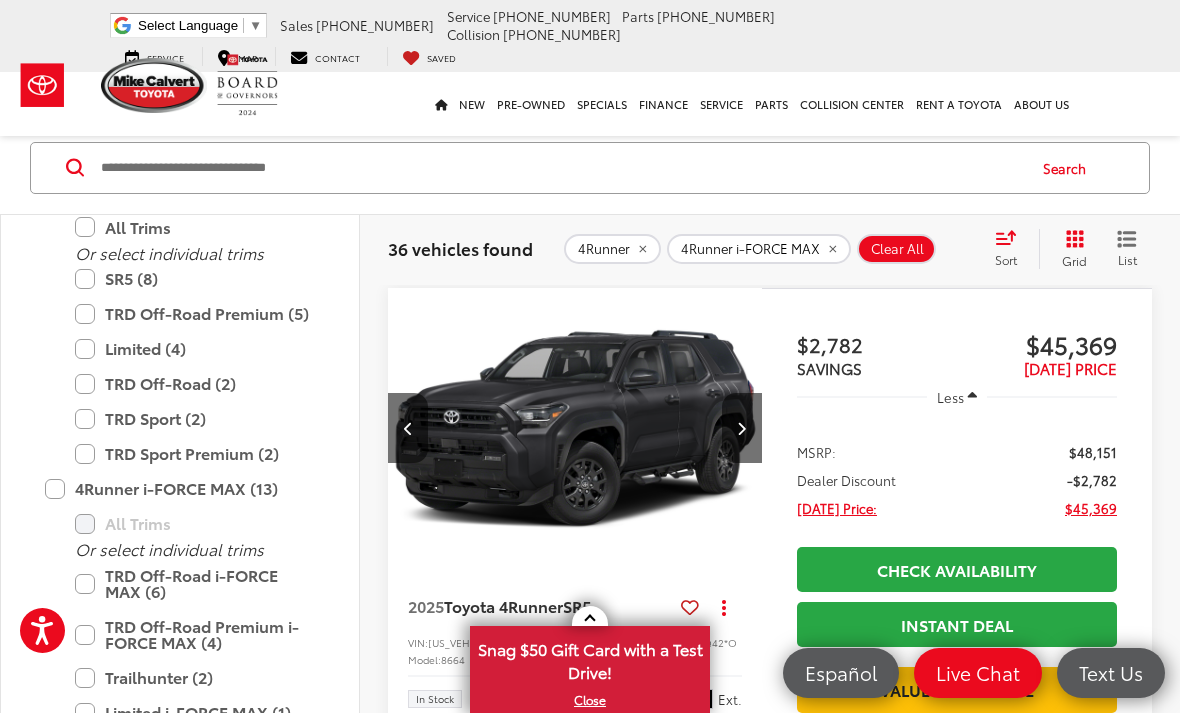 click at bounding box center (742, 428) 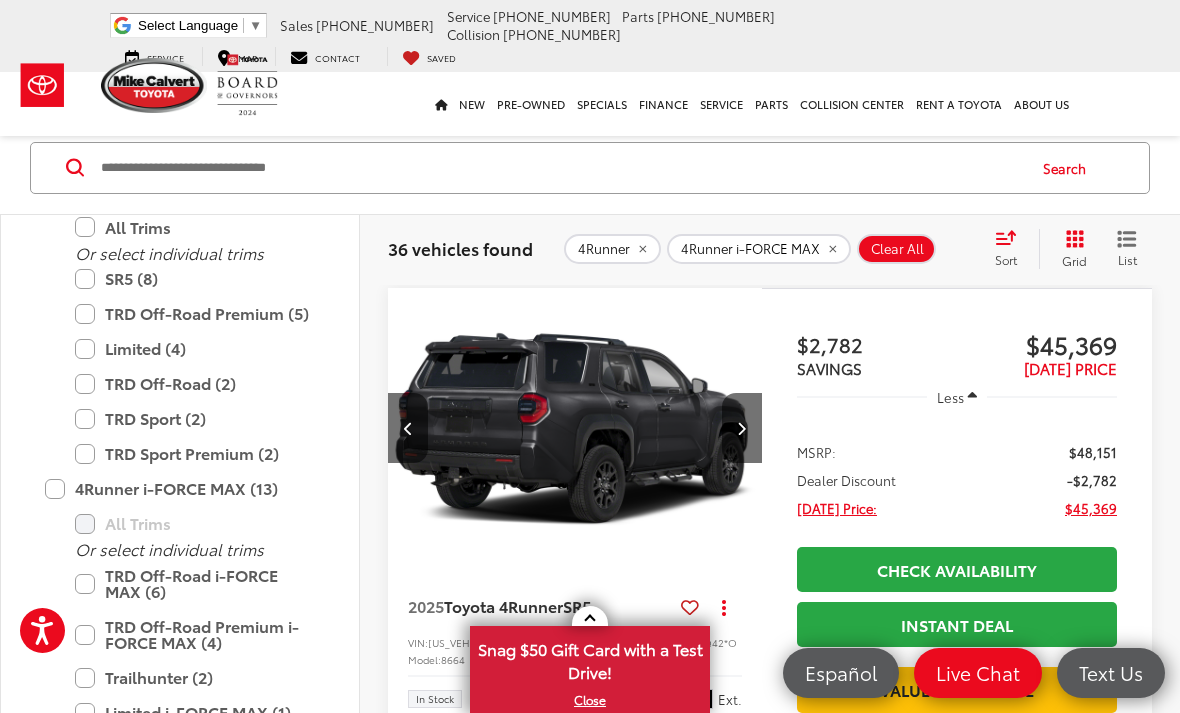 click at bounding box center [742, 428] 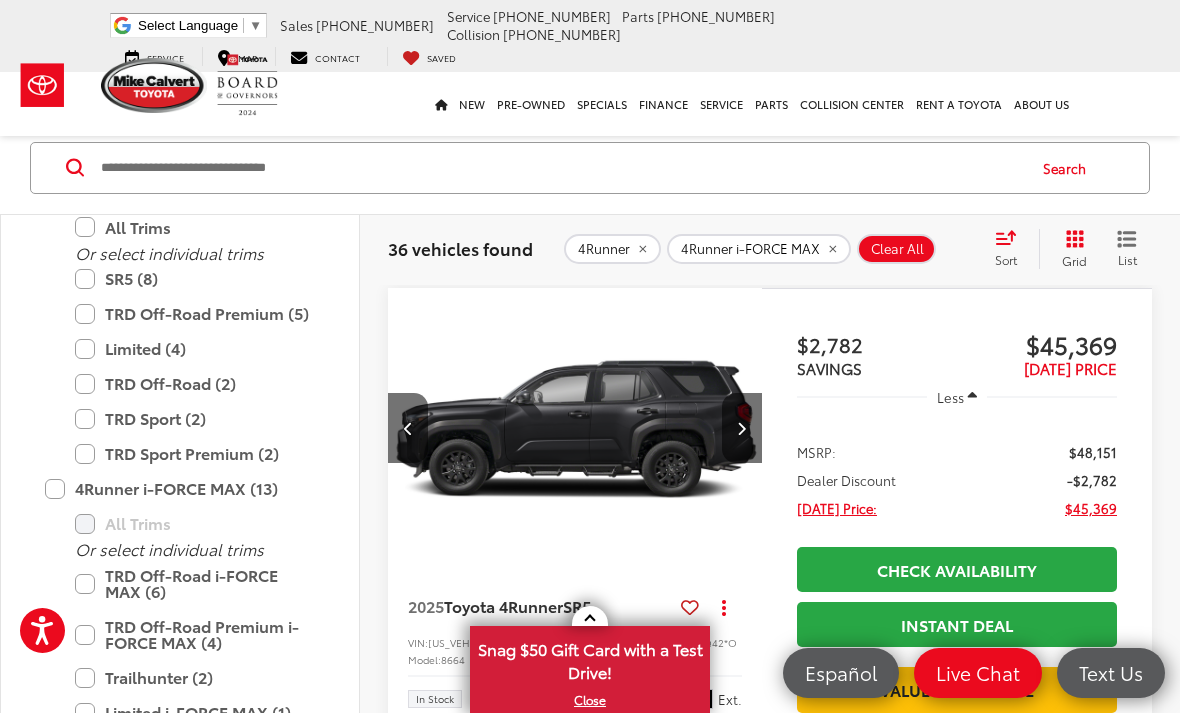 click at bounding box center (742, 428) 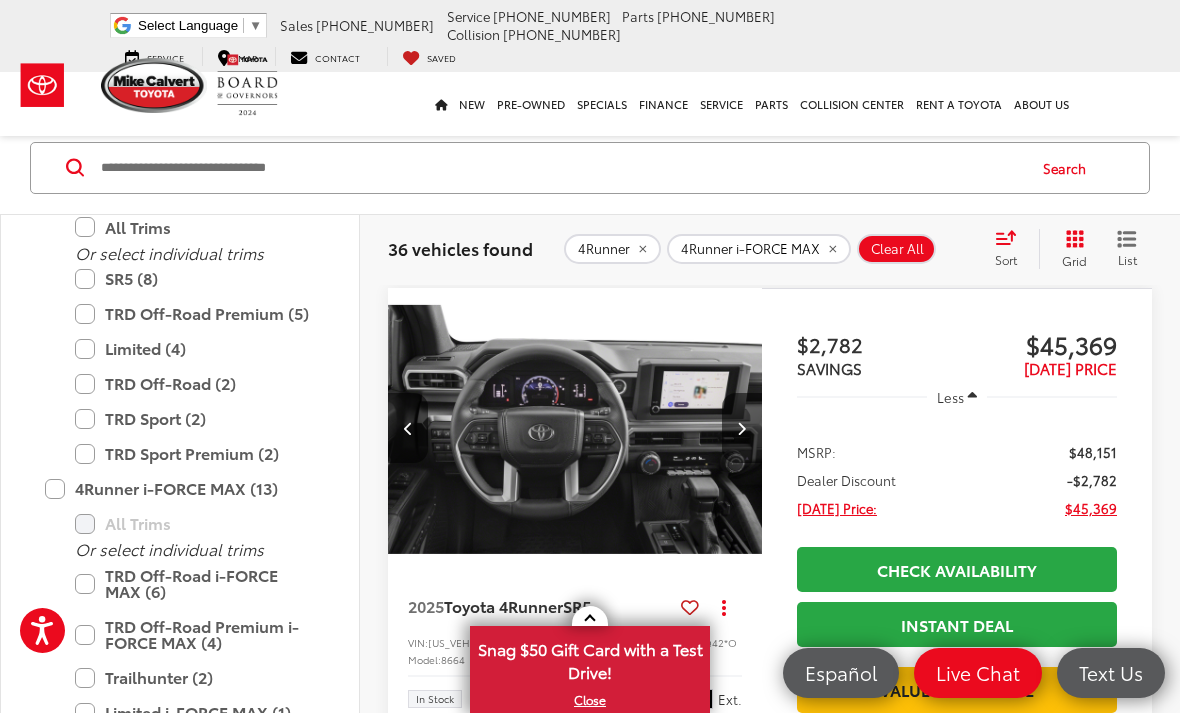 click at bounding box center [742, 428] 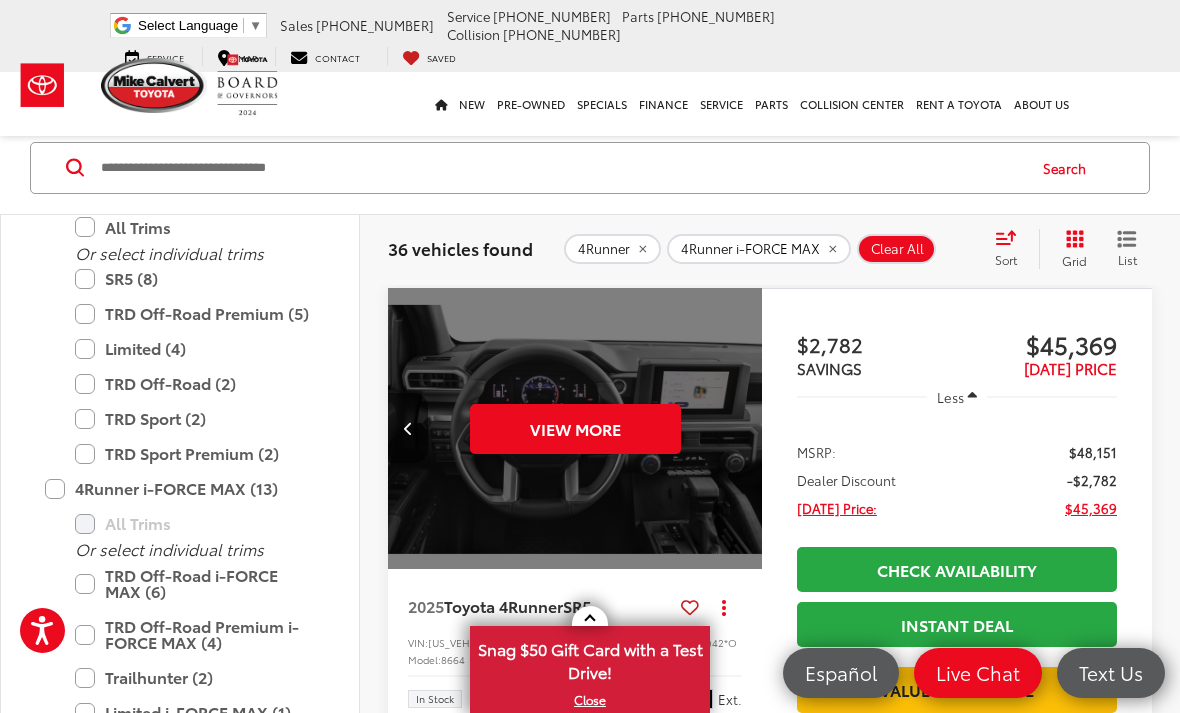 scroll, scrollTop: 0, scrollLeft: 1885, axis: horizontal 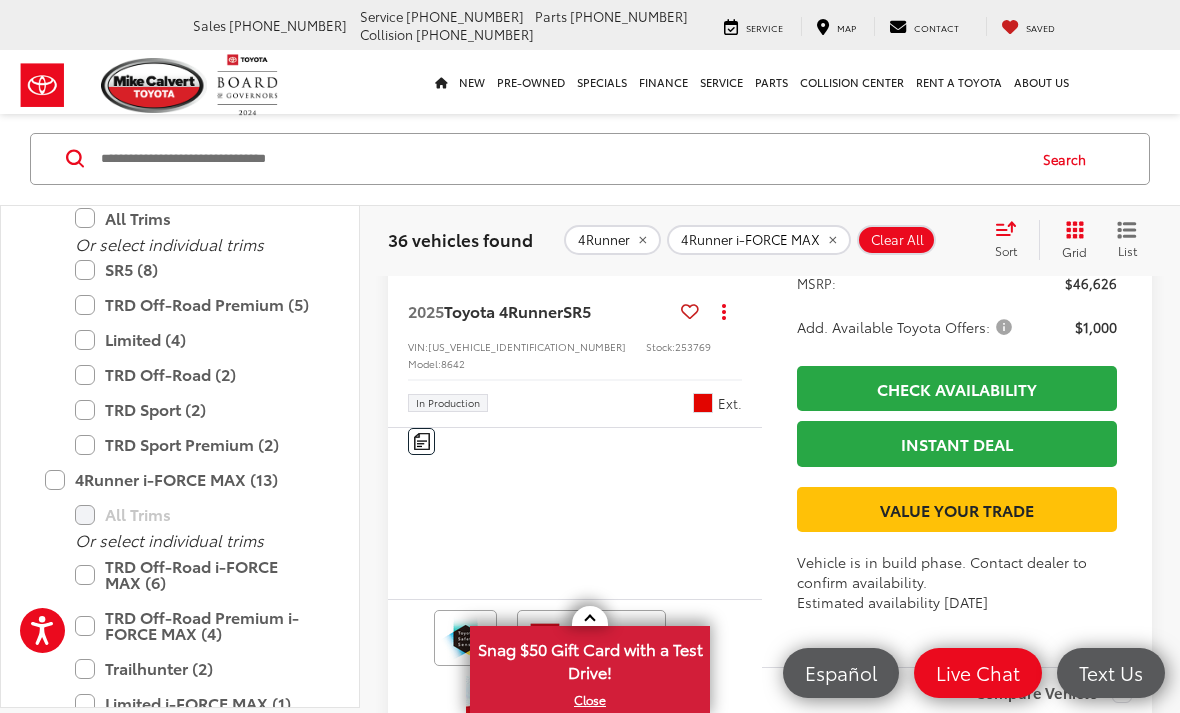 click at bounding box center [742, 133] 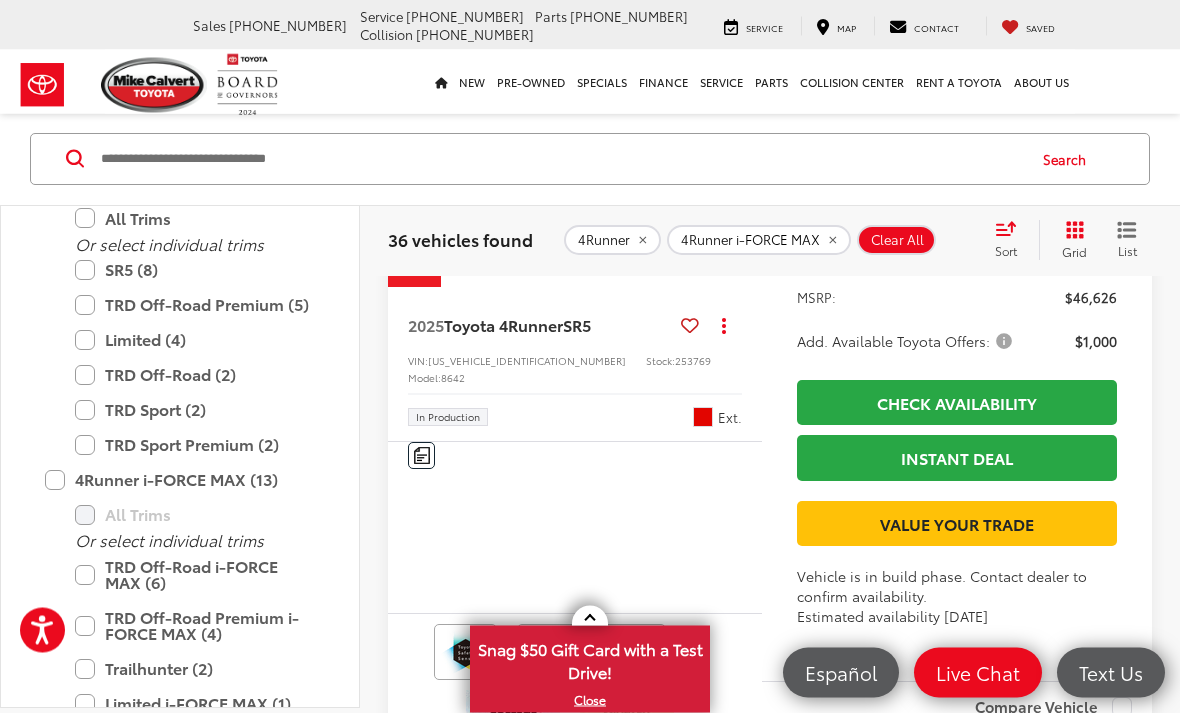 scroll, scrollTop: 2615, scrollLeft: 0, axis: vertical 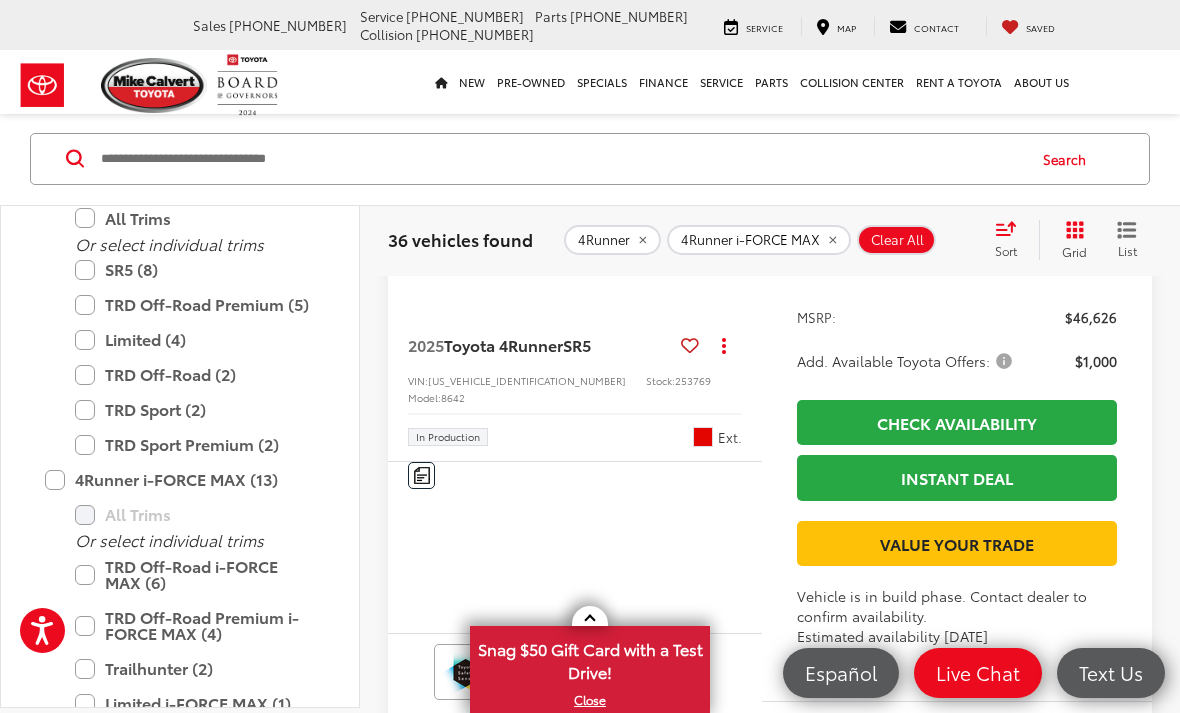 click at bounding box center (742, 167) 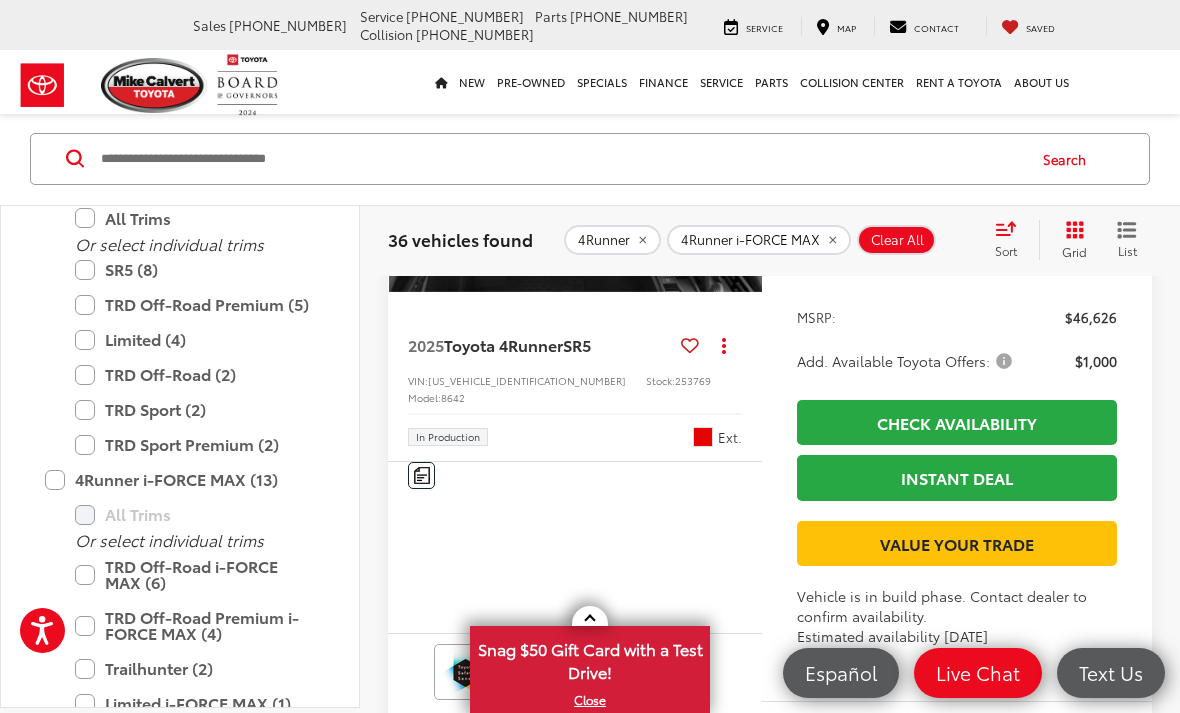click at bounding box center (742, 167) 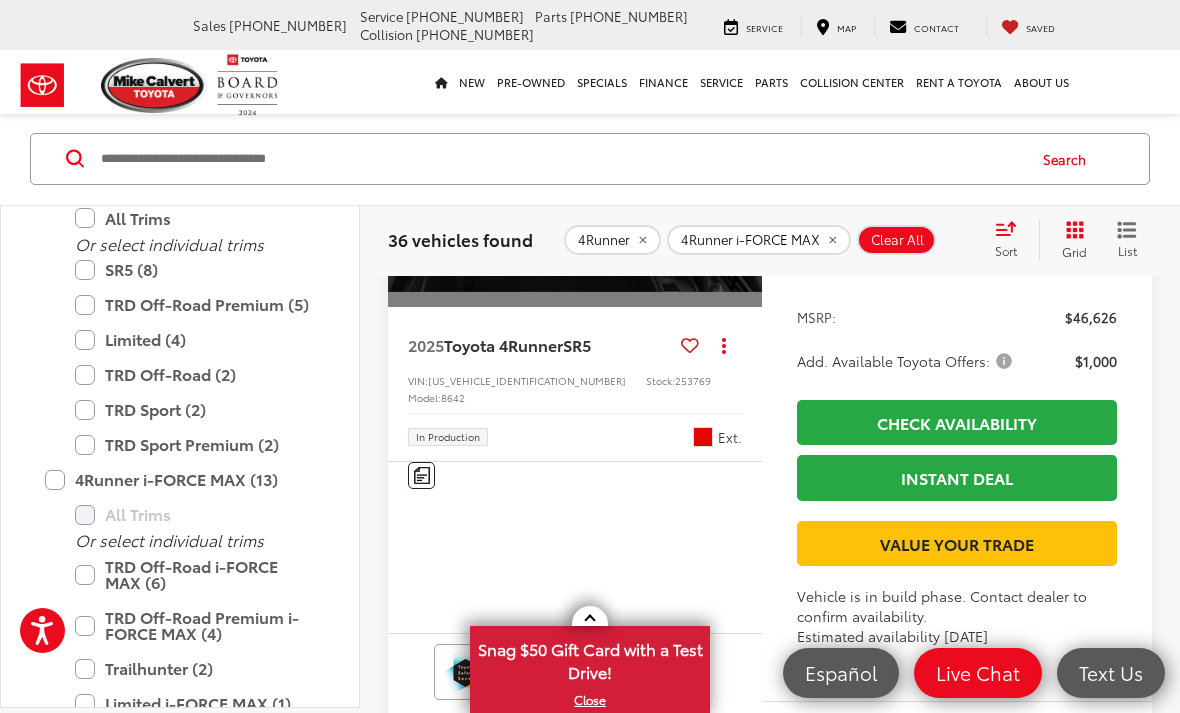 scroll, scrollTop: 0, scrollLeft: 1885, axis: horizontal 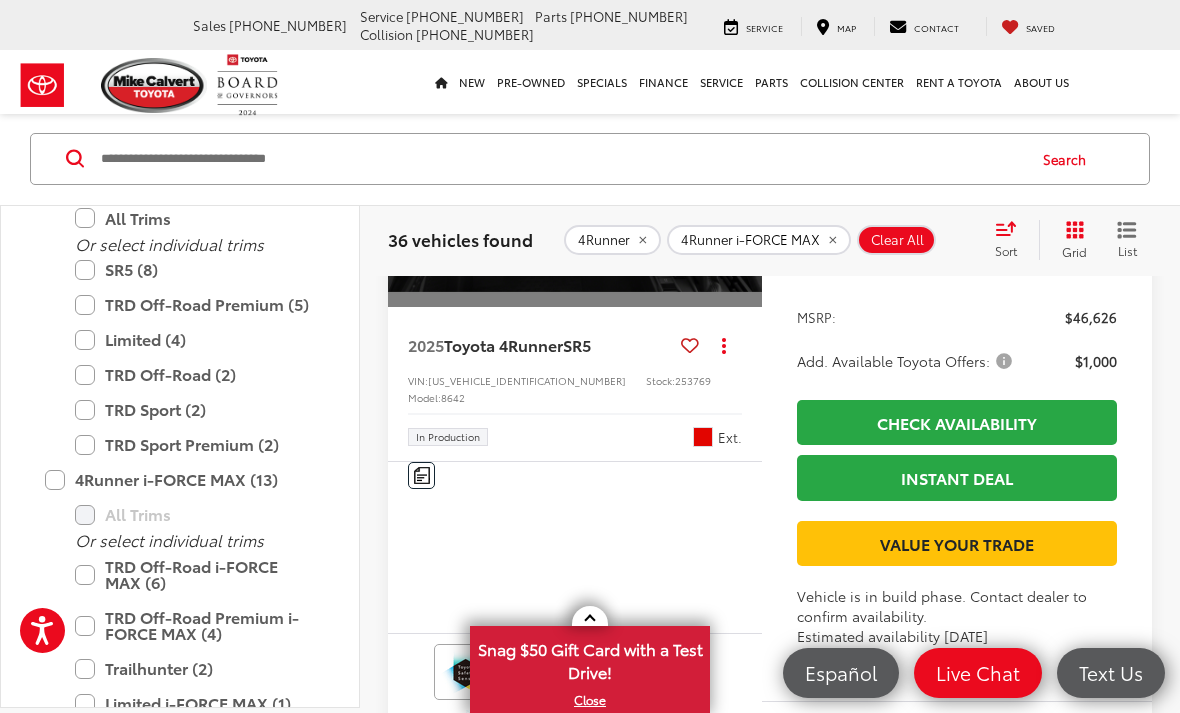click on "View More" at bounding box center (575, 167) 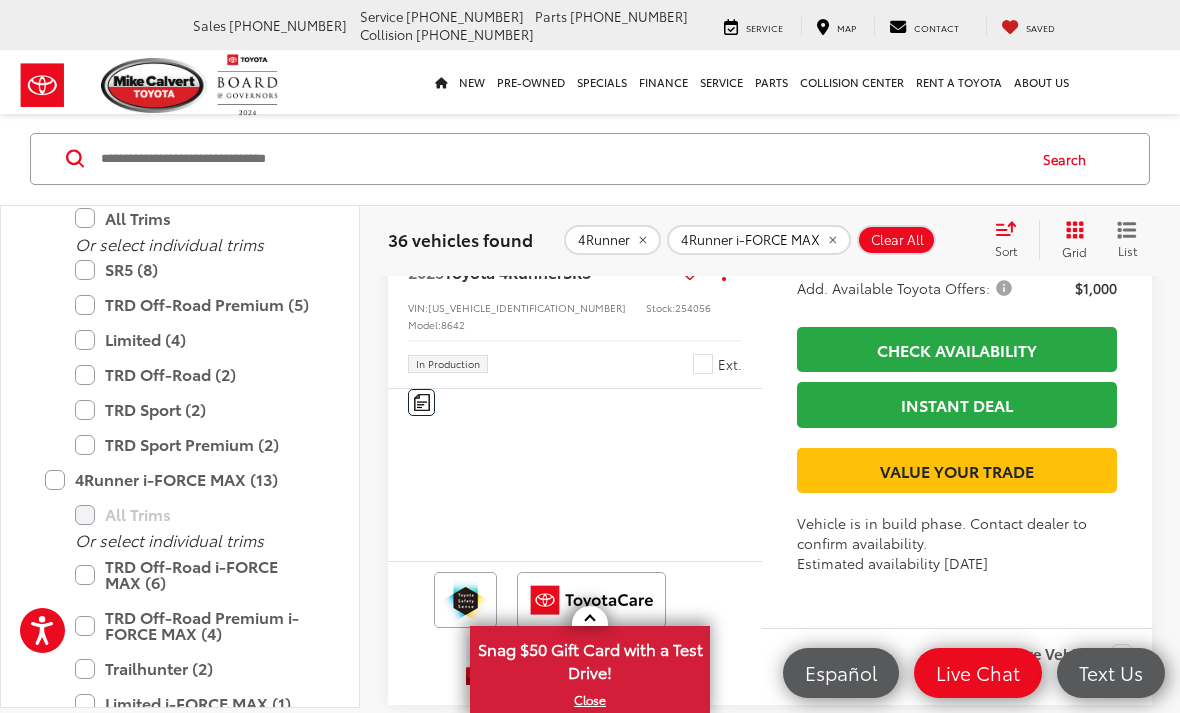 scroll, scrollTop: 3475, scrollLeft: 0, axis: vertical 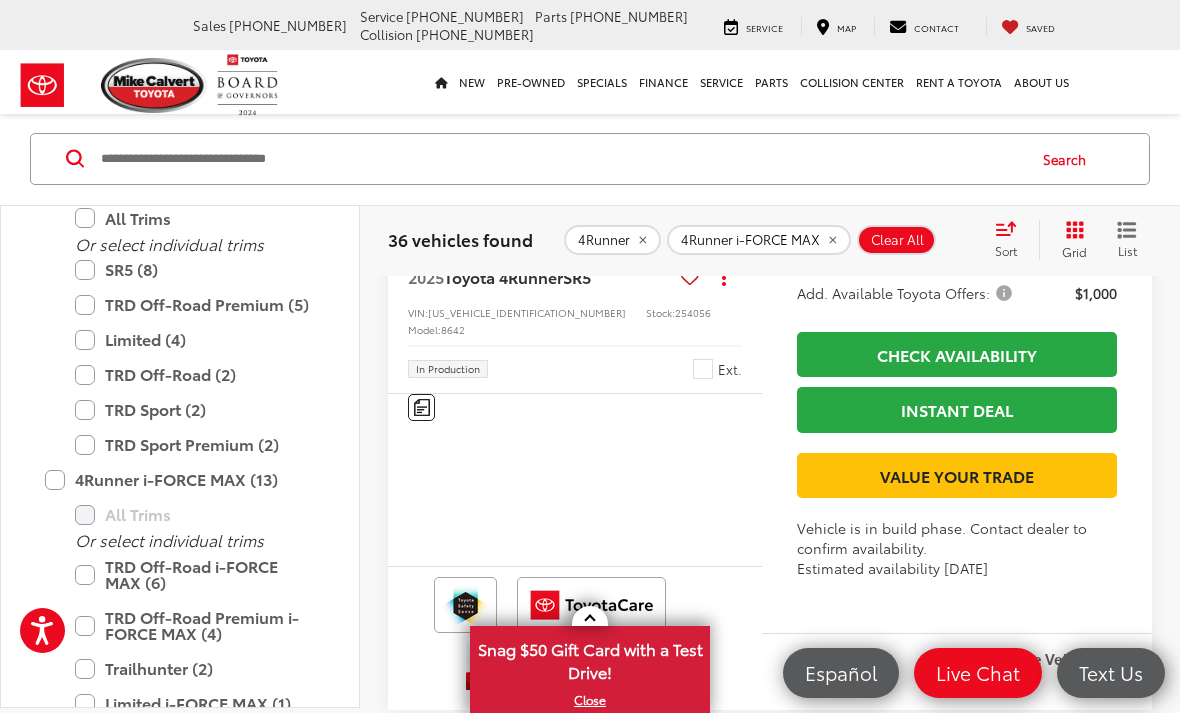 click at bounding box center [575, 99] 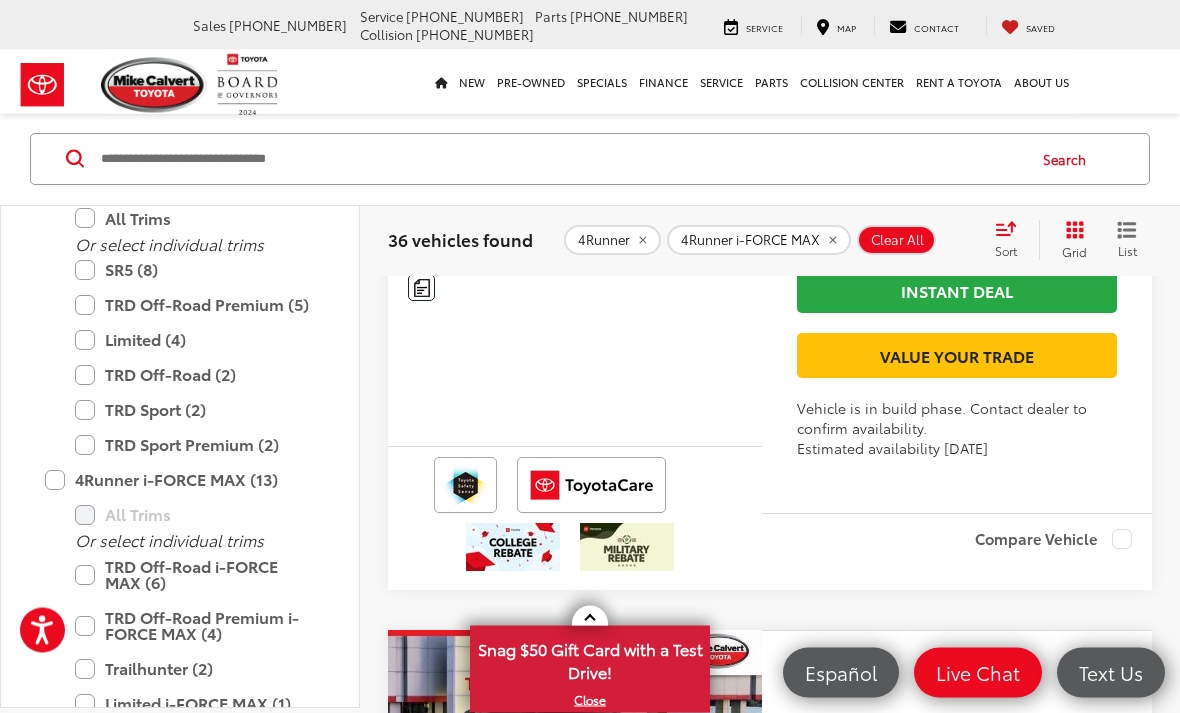 scroll, scrollTop: 4387, scrollLeft: 0, axis: vertical 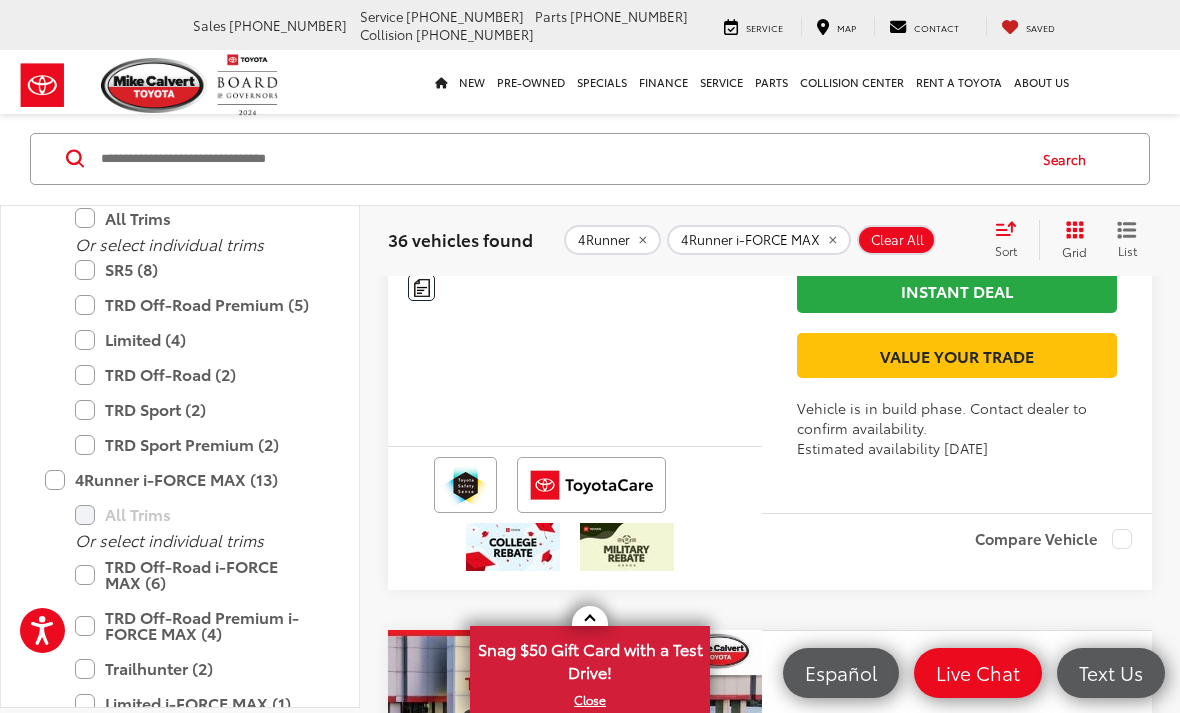 click at bounding box center [742, -21] 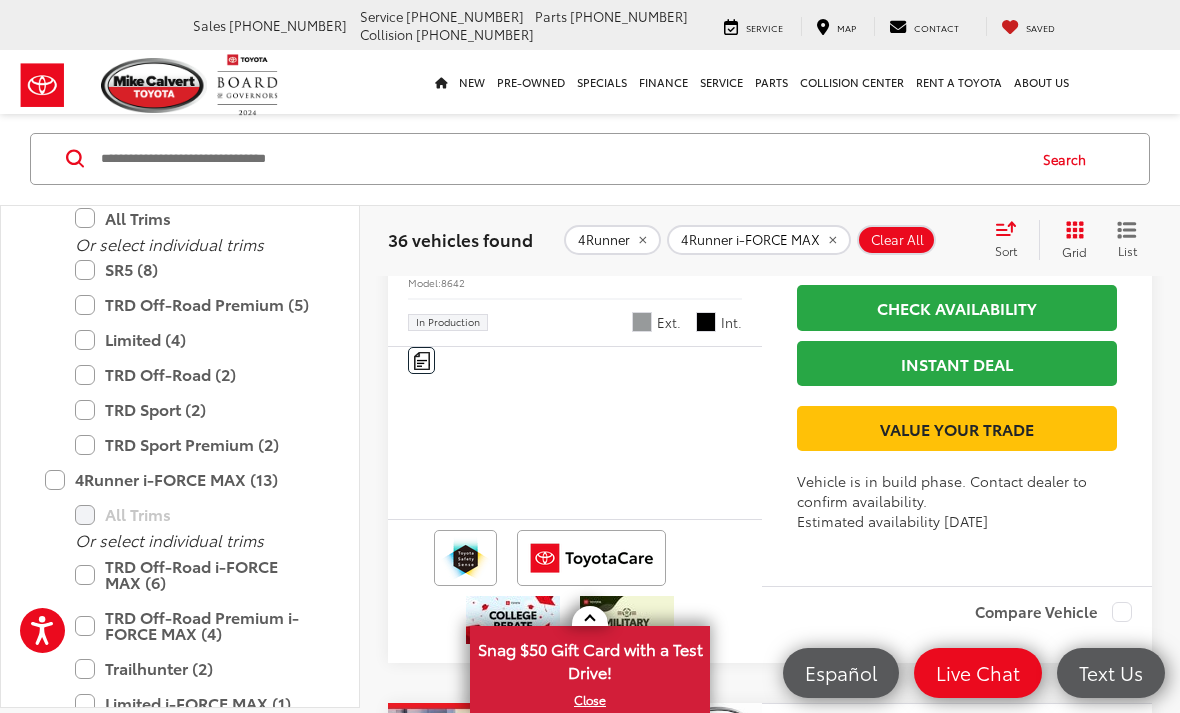 scroll, scrollTop: 4308, scrollLeft: 0, axis: vertical 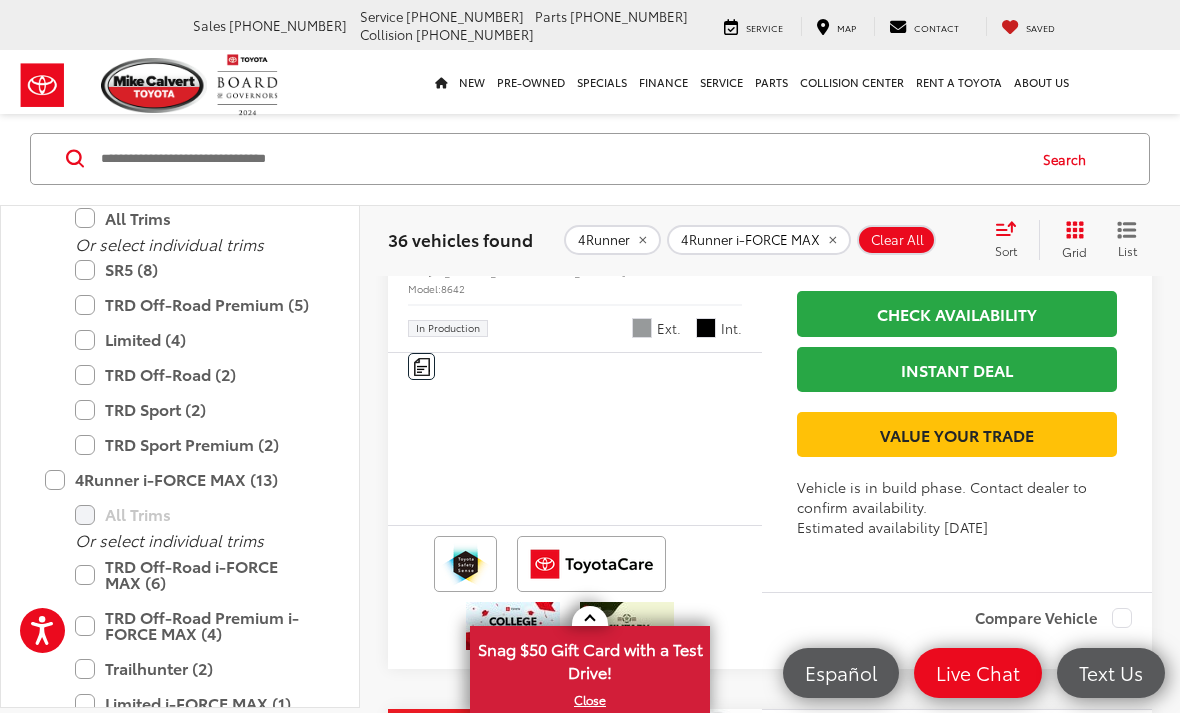 click at bounding box center (742, 58) 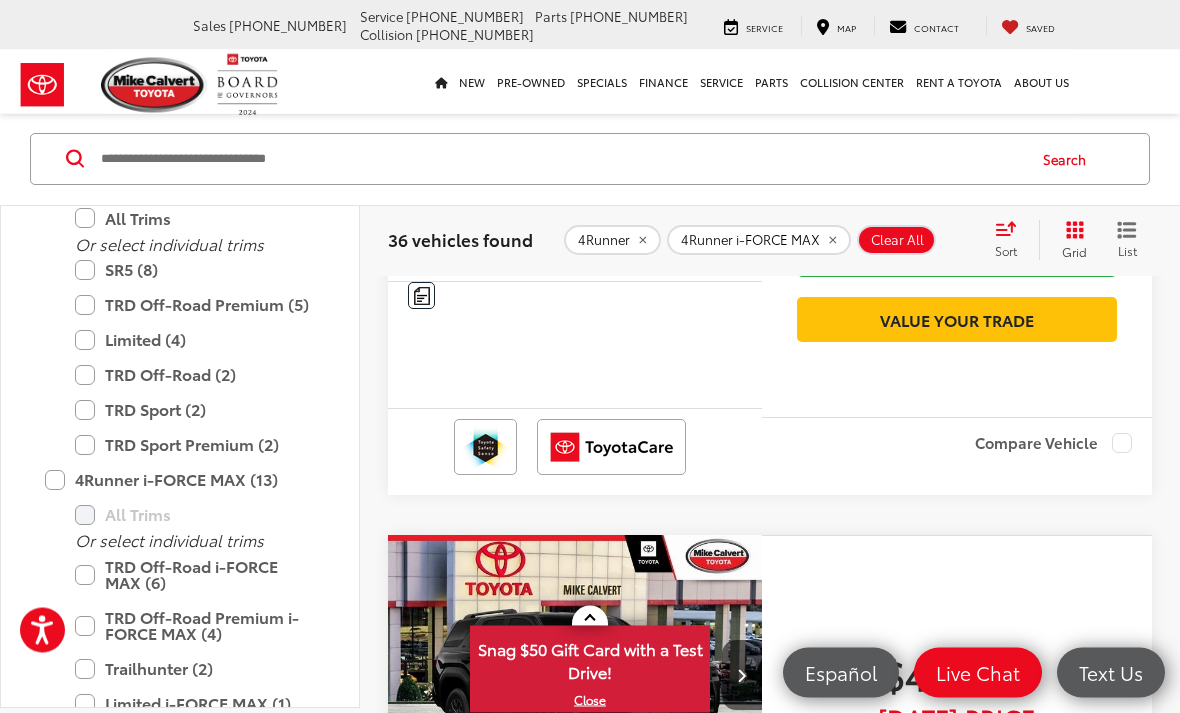 scroll, scrollTop: 5171, scrollLeft: 0, axis: vertical 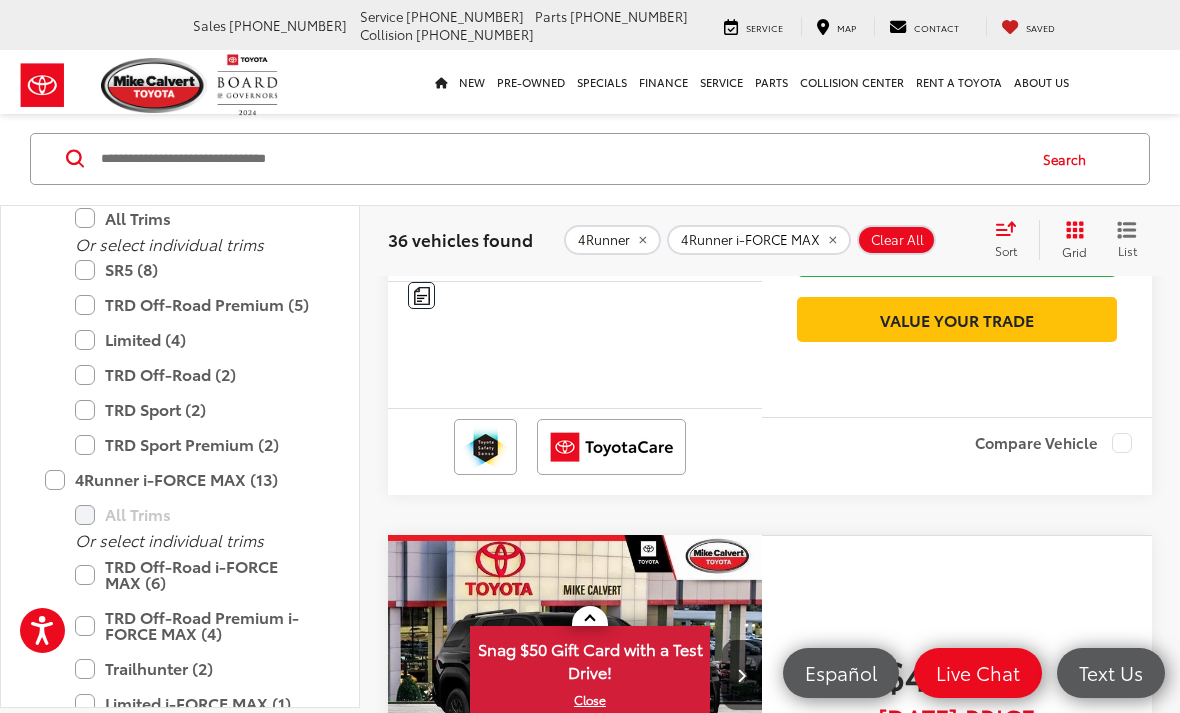 click at bounding box center [742, -13] 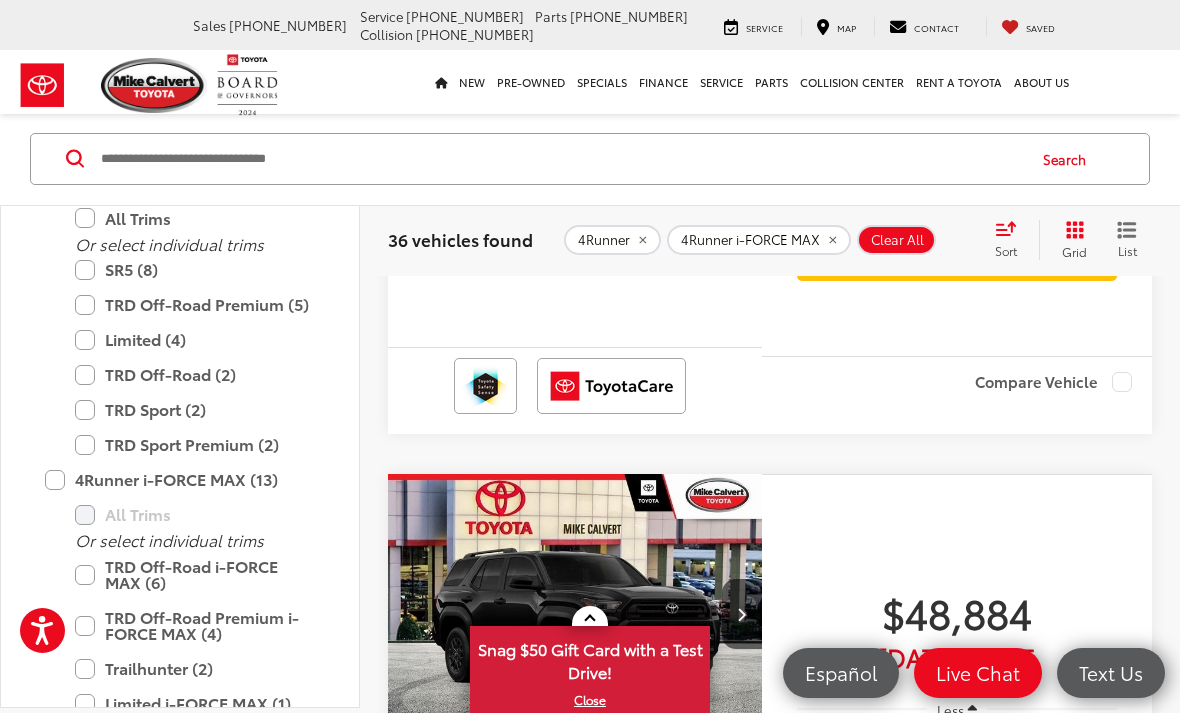 scroll, scrollTop: 5253, scrollLeft: 0, axis: vertical 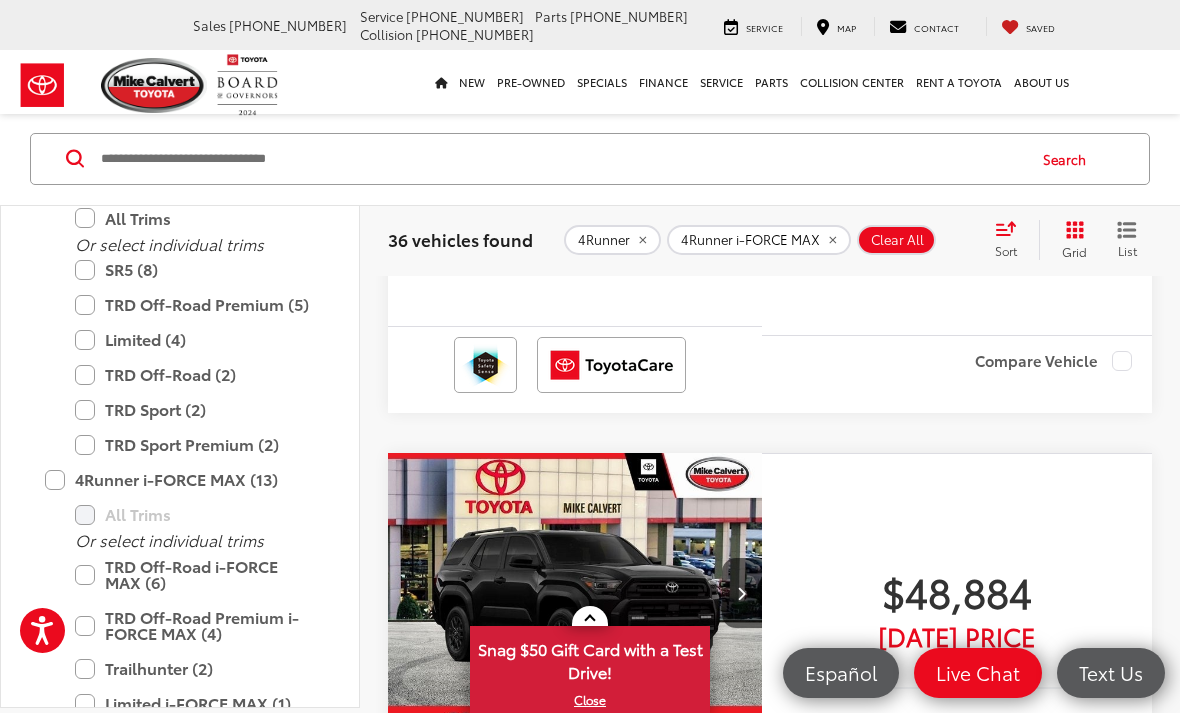click at bounding box center [575, -95] 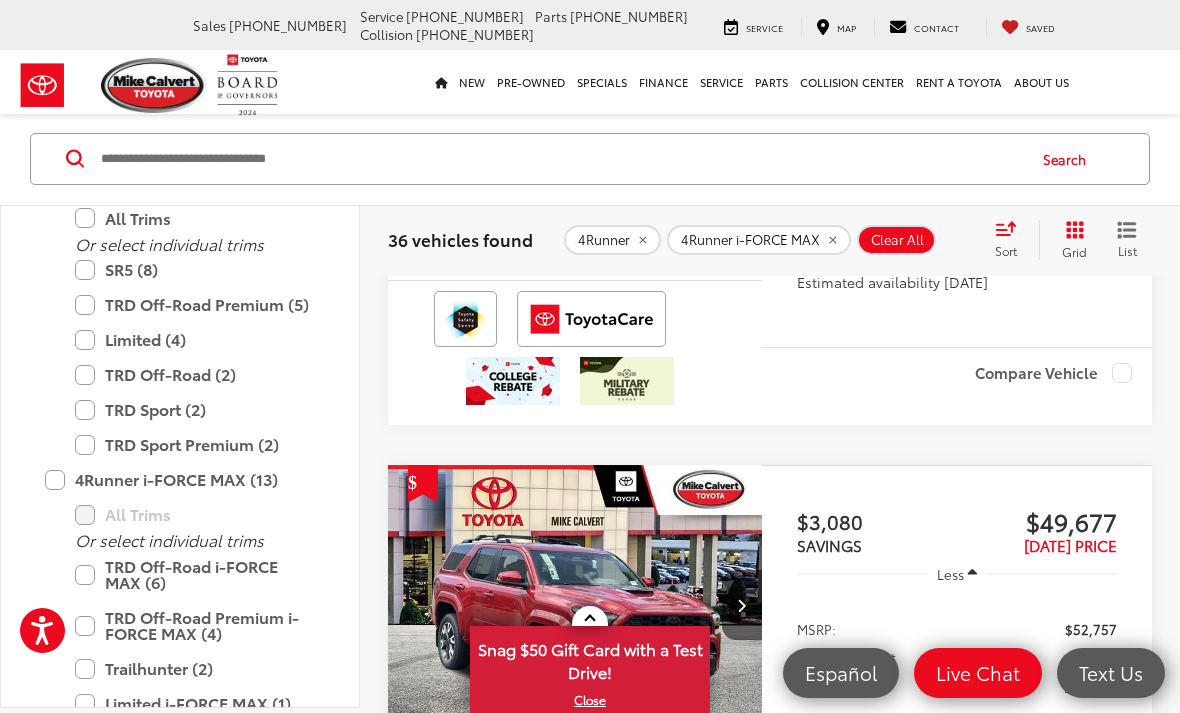 scroll, scrollTop: 6028, scrollLeft: 0, axis: vertical 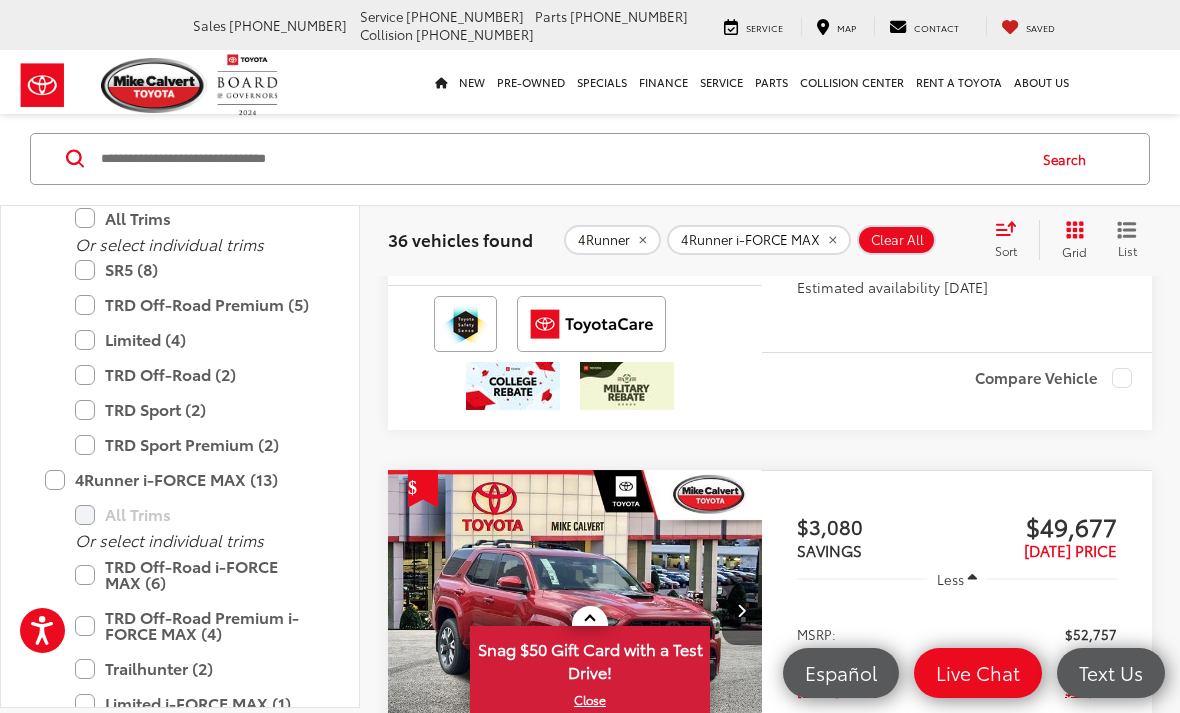 click at bounding box center [575, -181] 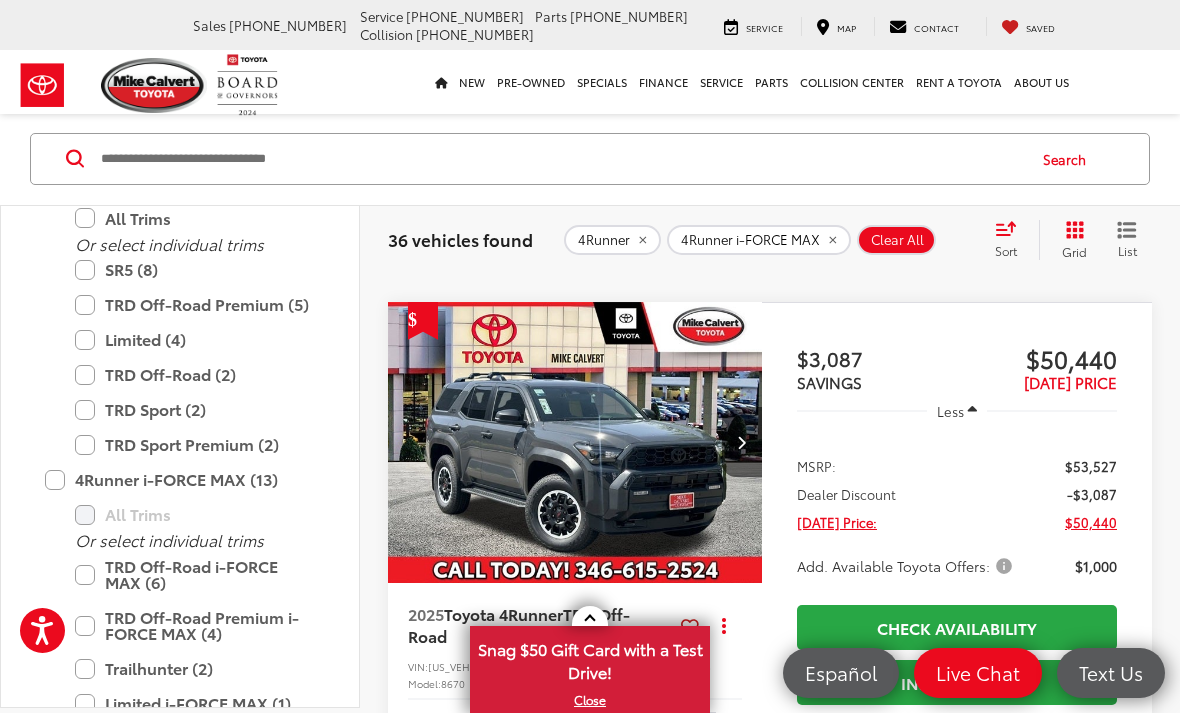 scroll, scrollTop: 6870, scrollLeft: 0, axis: vertical 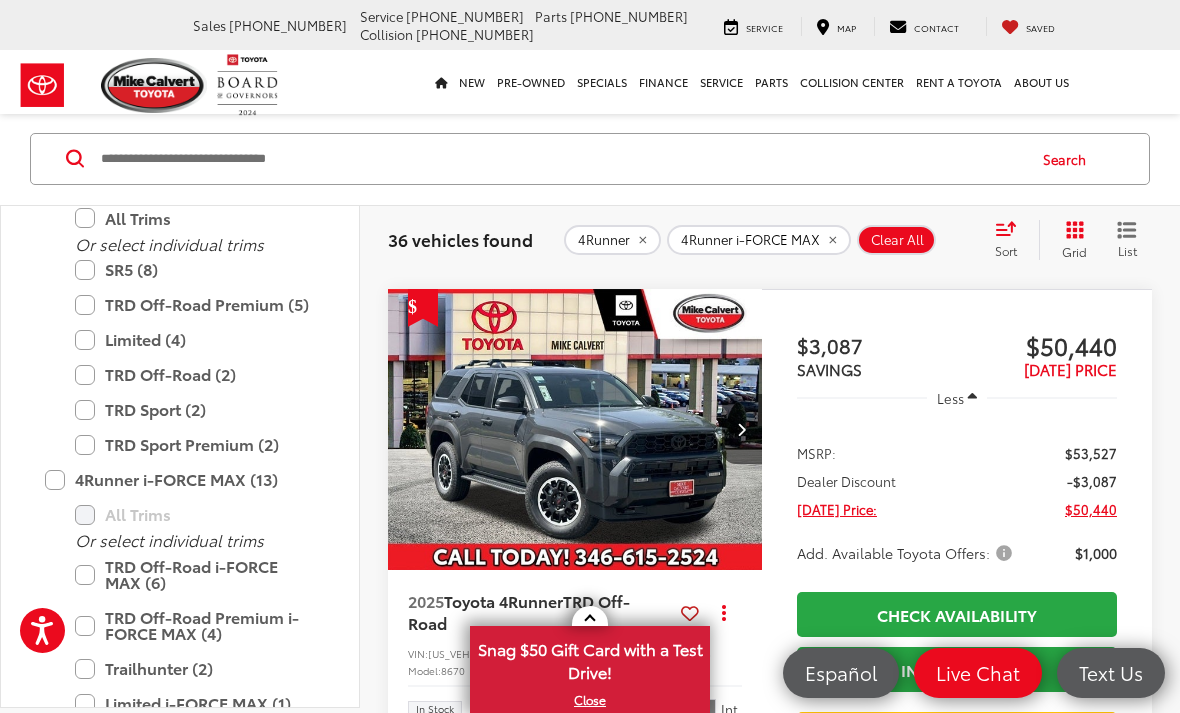 click at bounding box center [742, -232] 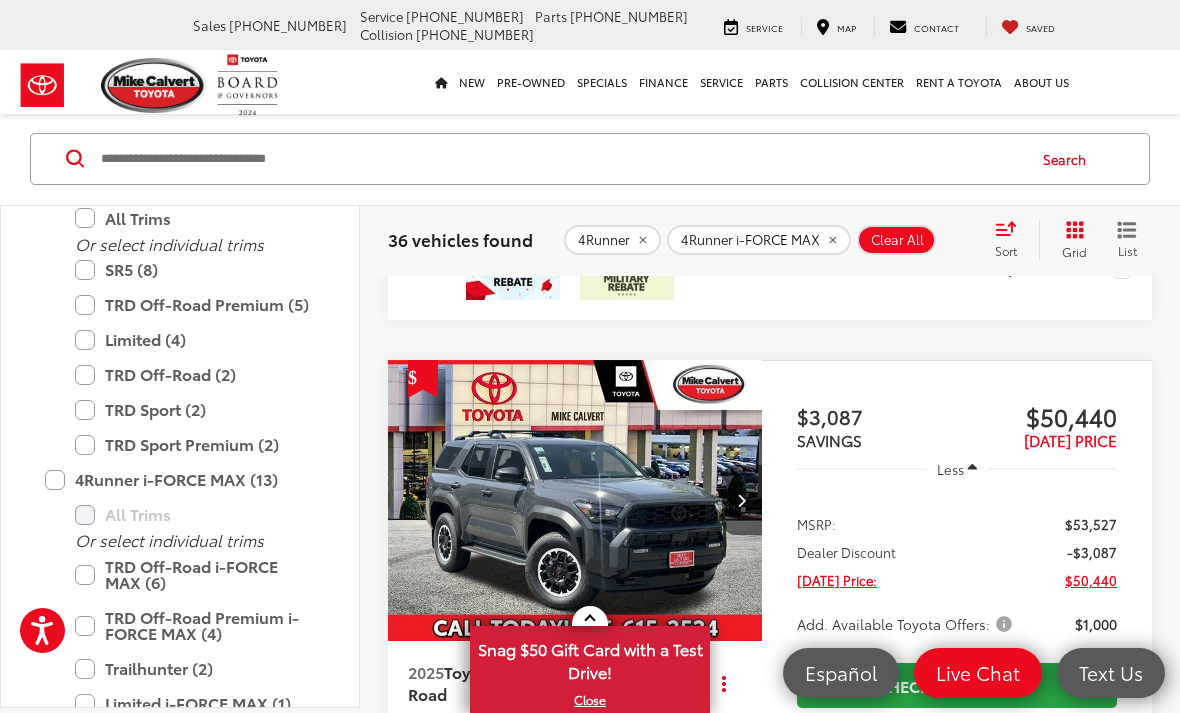 click at bounding box center [742, -161] 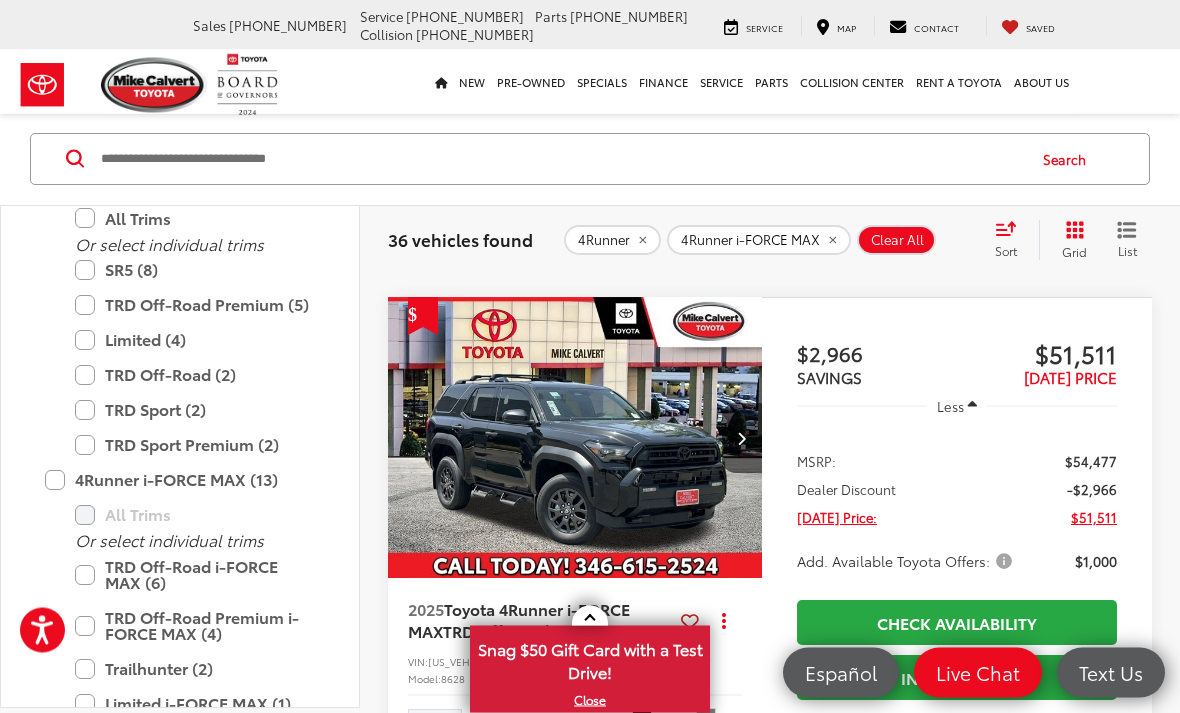 scroll, scrollTop: 7510, scrollLeft: 0, axis: vertical 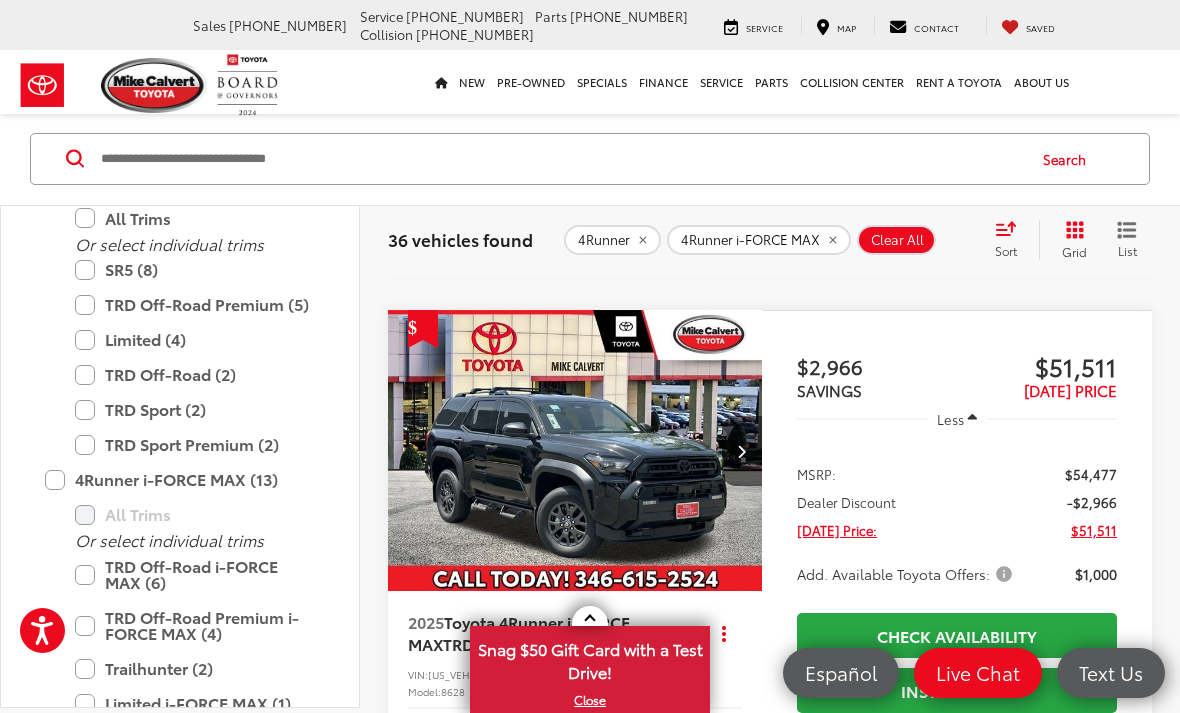 click at bounding box center [742, -211] 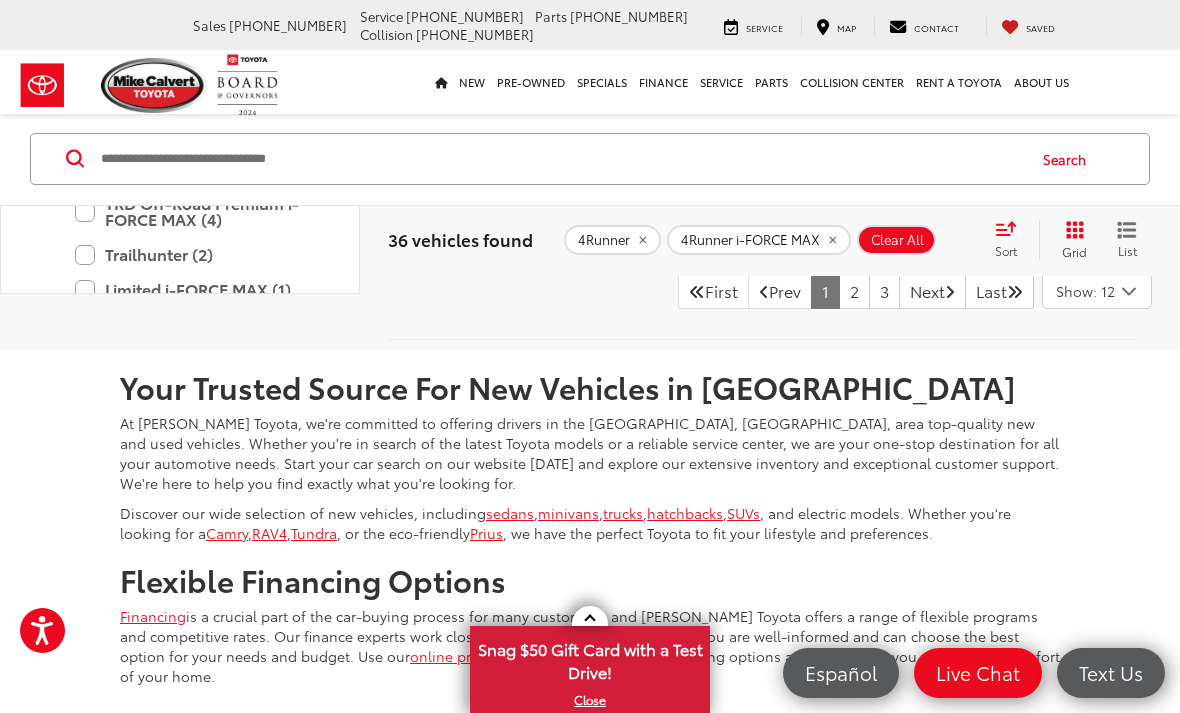 scroll, scrollTop: 9044, scrollLeft: 0, axis: vertical 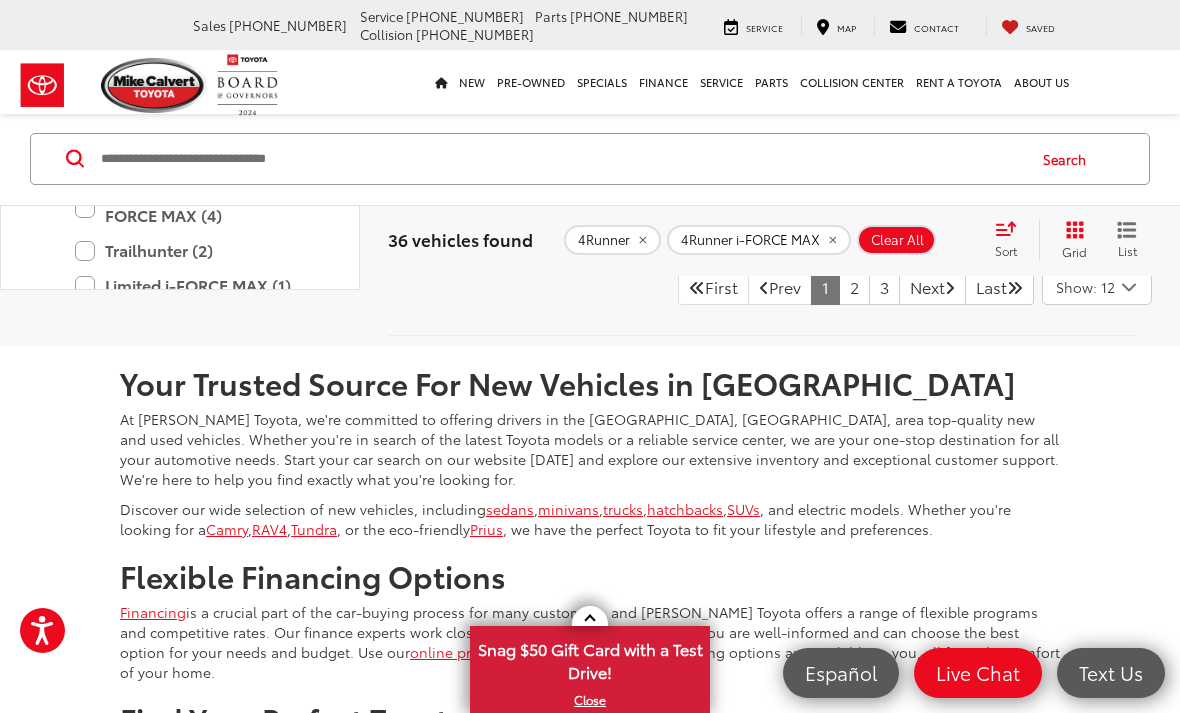 click at bounding box center (741, -422) 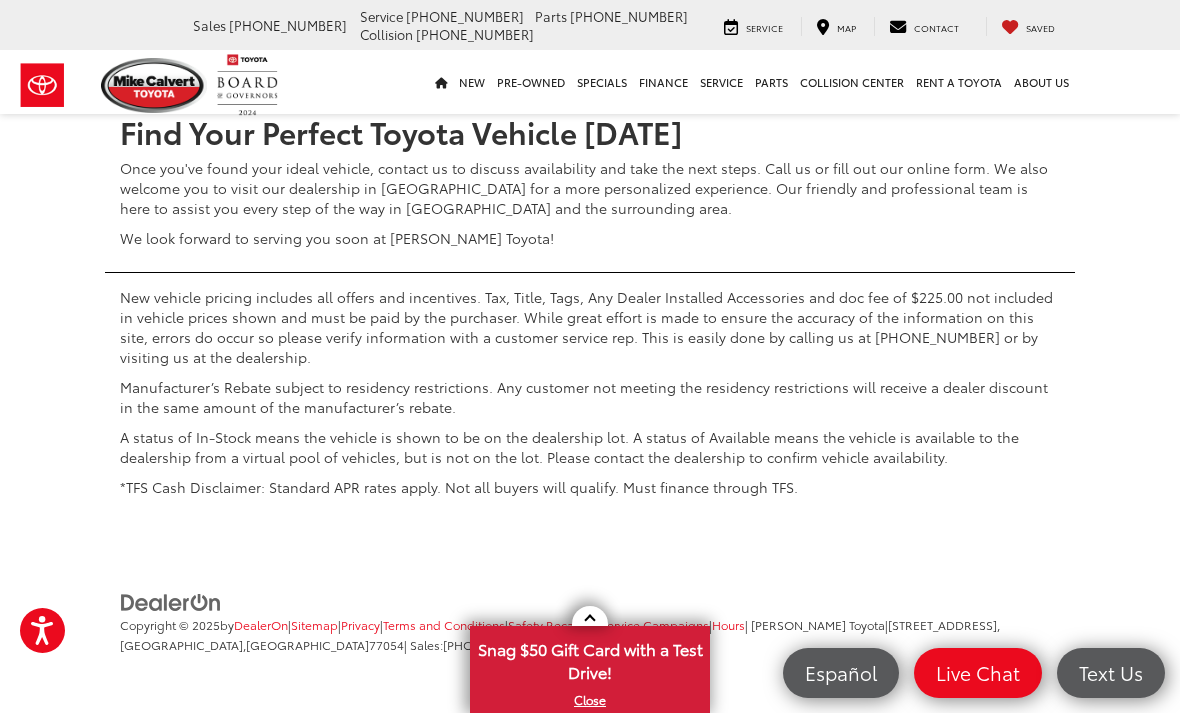 click on "2" at bounding box center [854, -300] 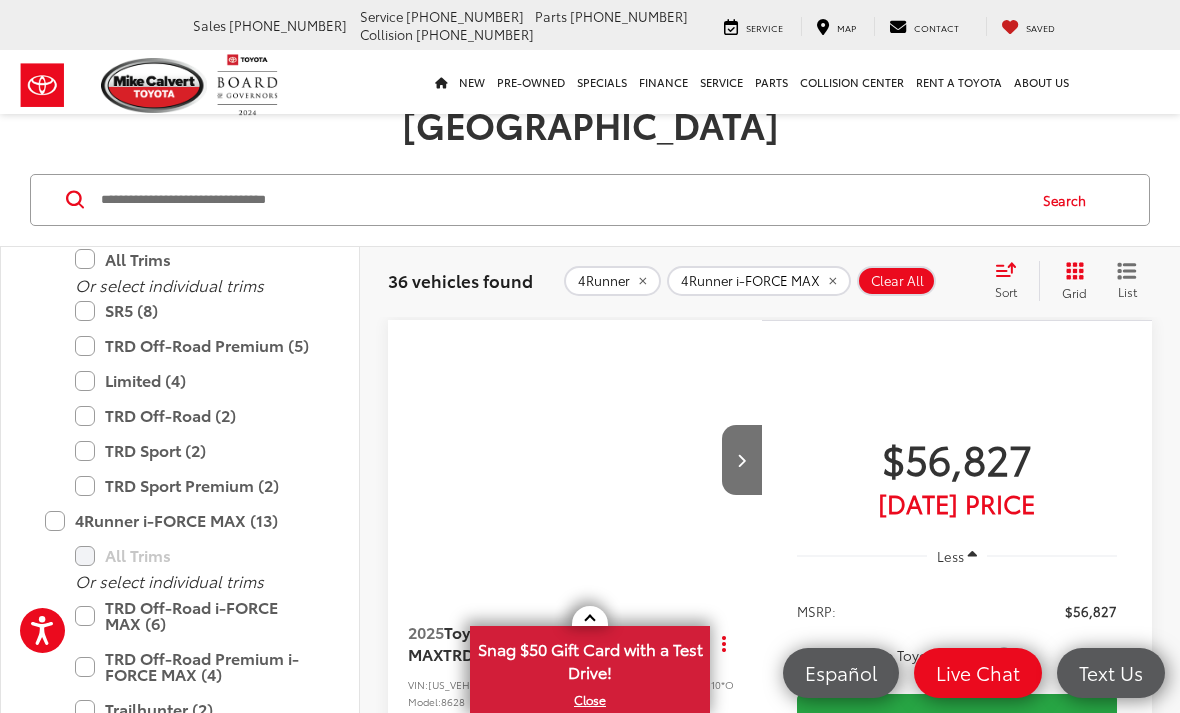 scroll, scrollTop: 303, scrollLeft: 0, axis: vertical 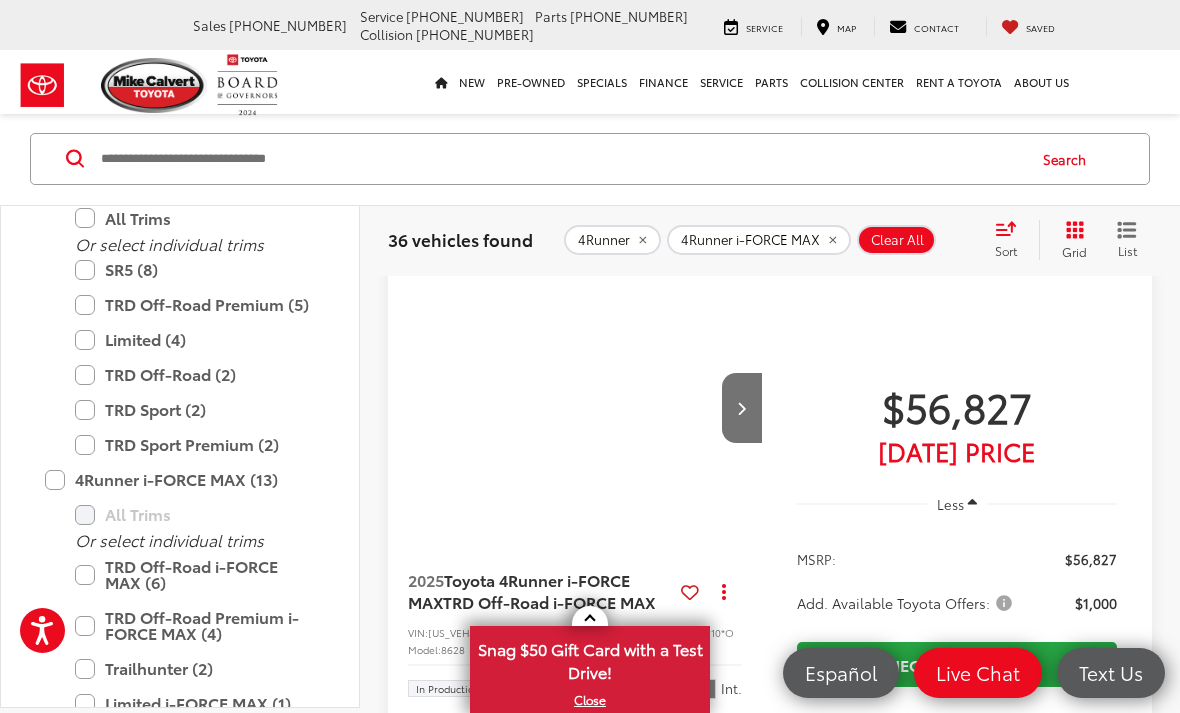 click at bounding box center [742, 408] 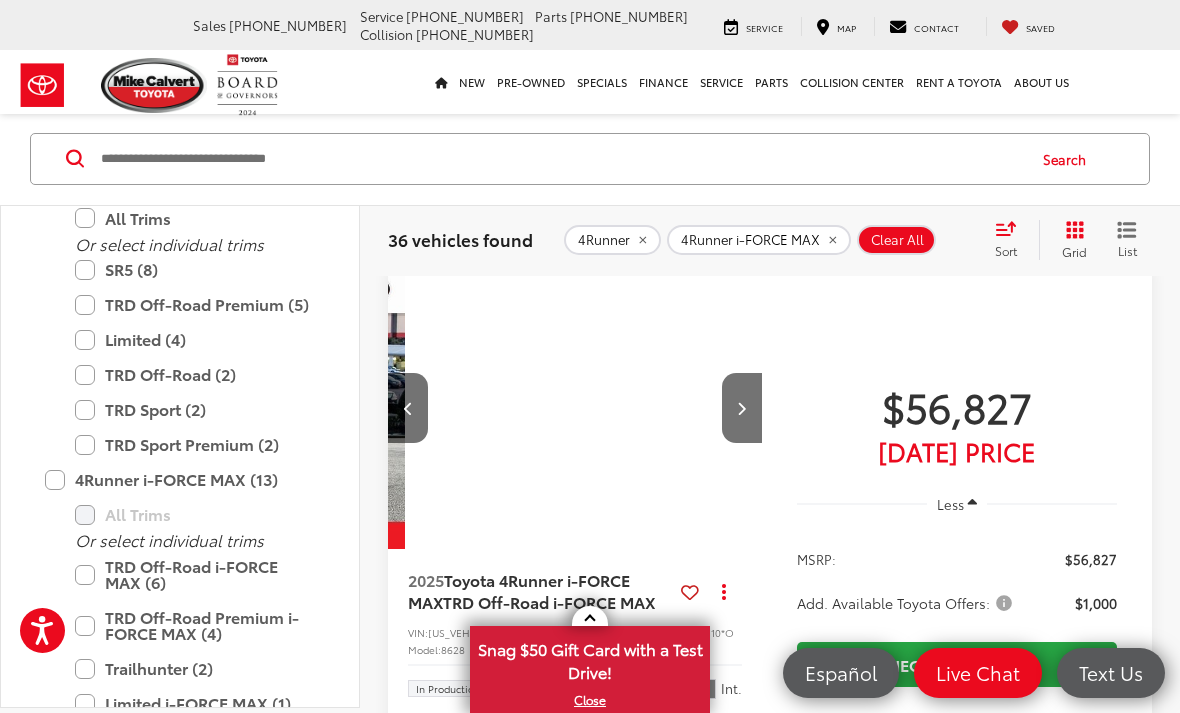 scroll, scrollTop: 0, scrollLeft: 377, axis: horizontal 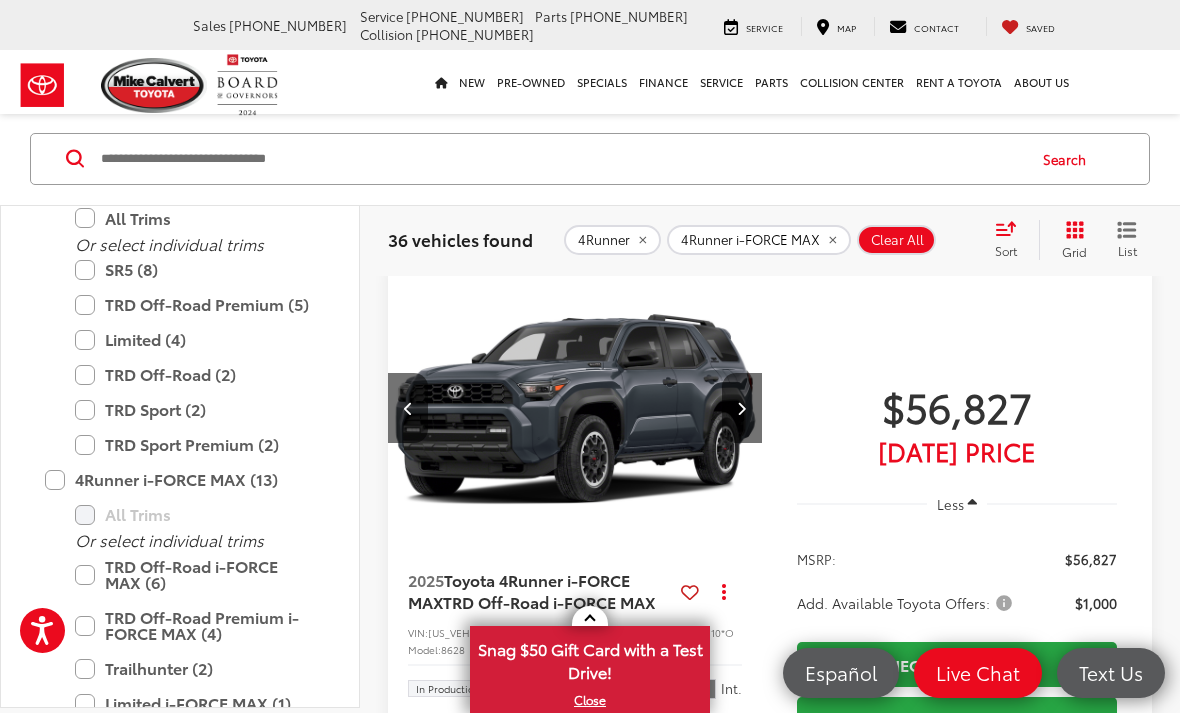 click at bounding box center (742, 408) 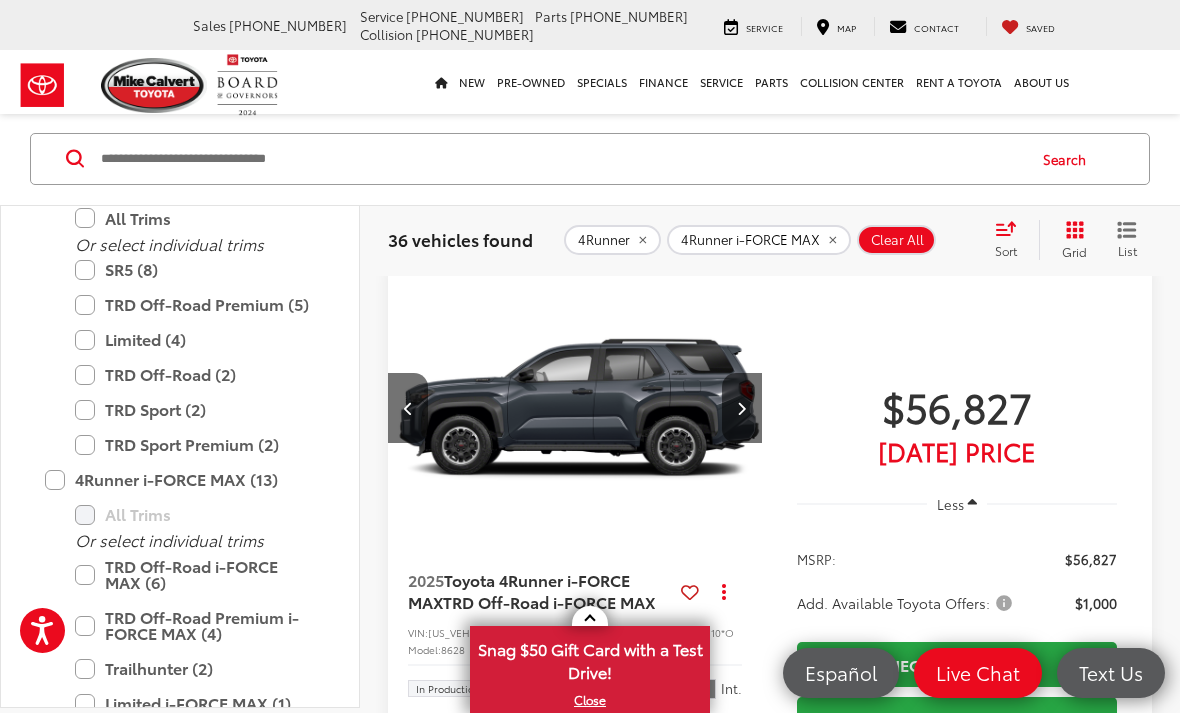 click at bounding box center (742, 408) 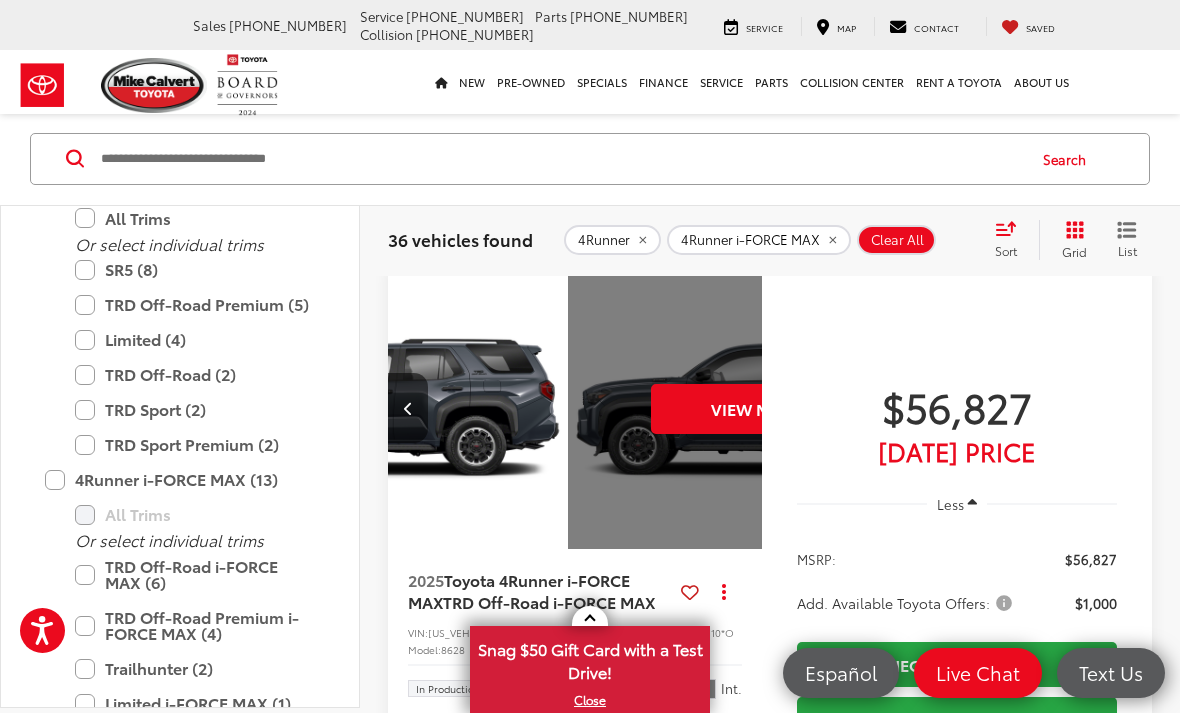 scroll, scrollTop: 0, scrollLeft: 1122, axis: horizontal 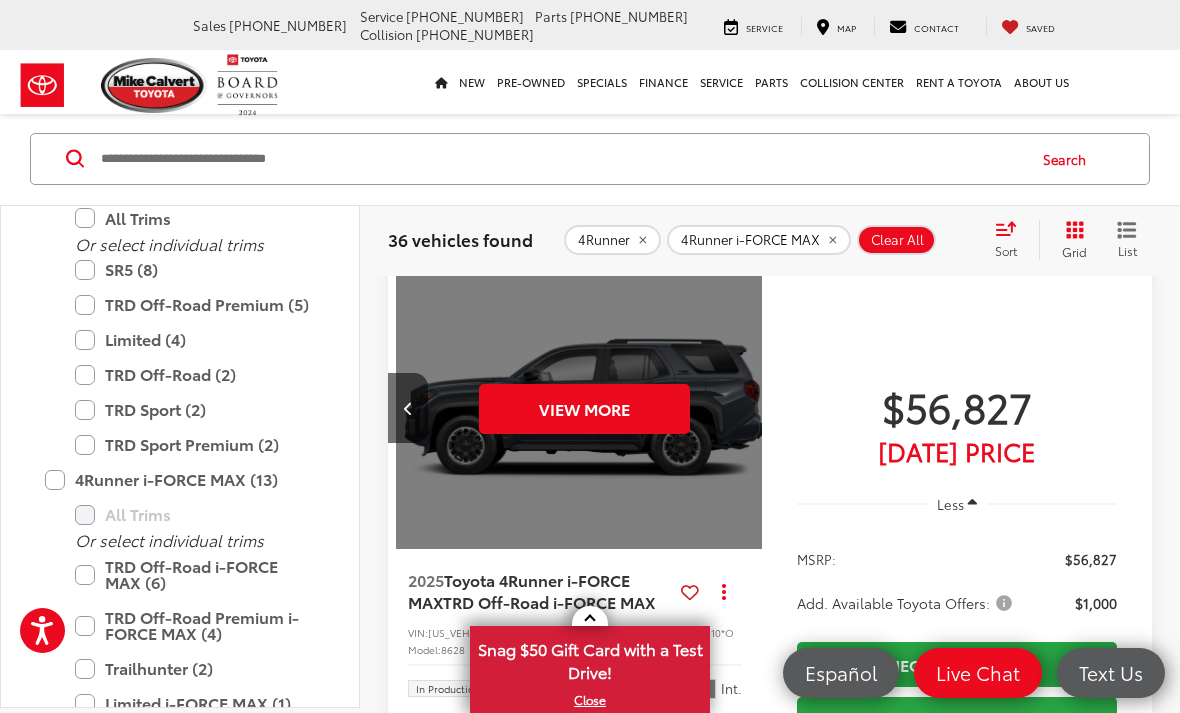 click on "View More" at bounding box center (584, 409) 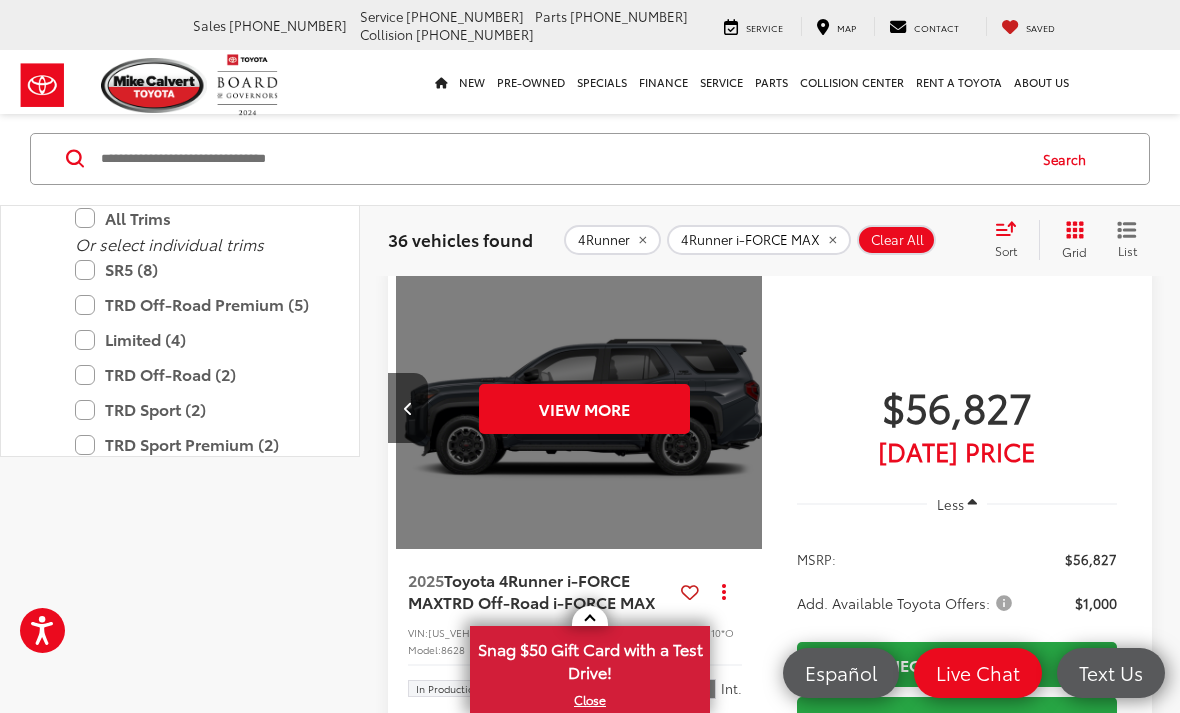 scroll, scrollTop: 91, scrollLeft: 0, axis: vertical 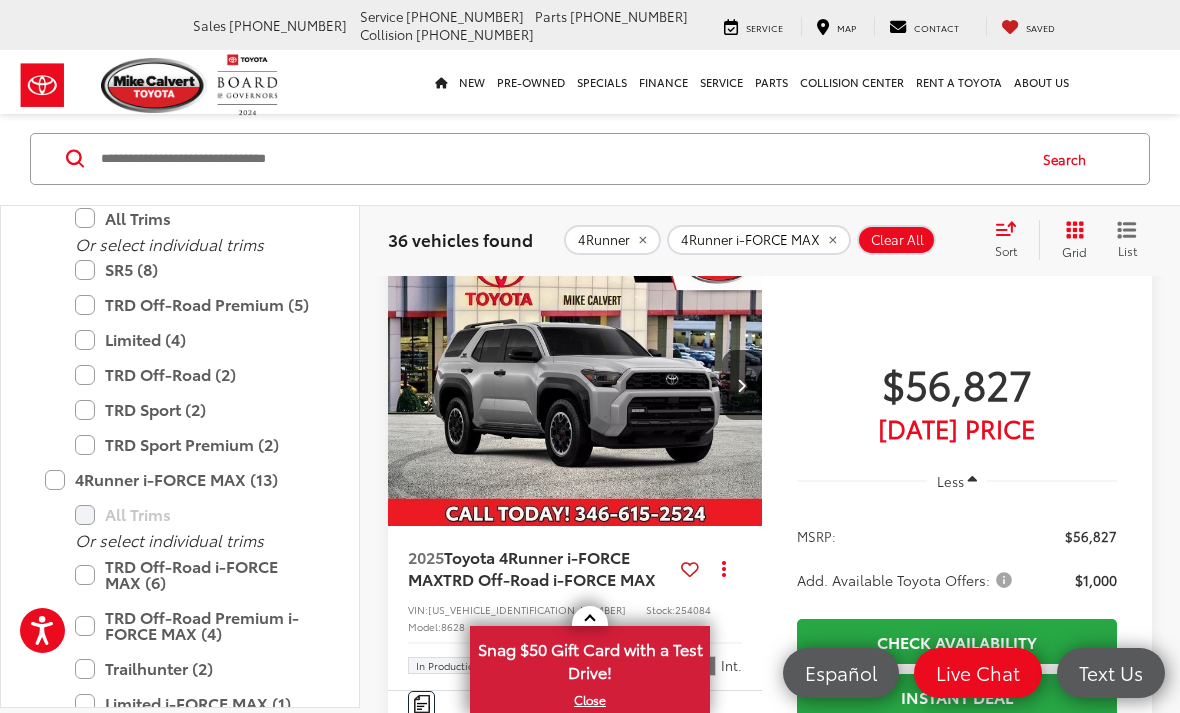 click at bounding box center [742, 385] 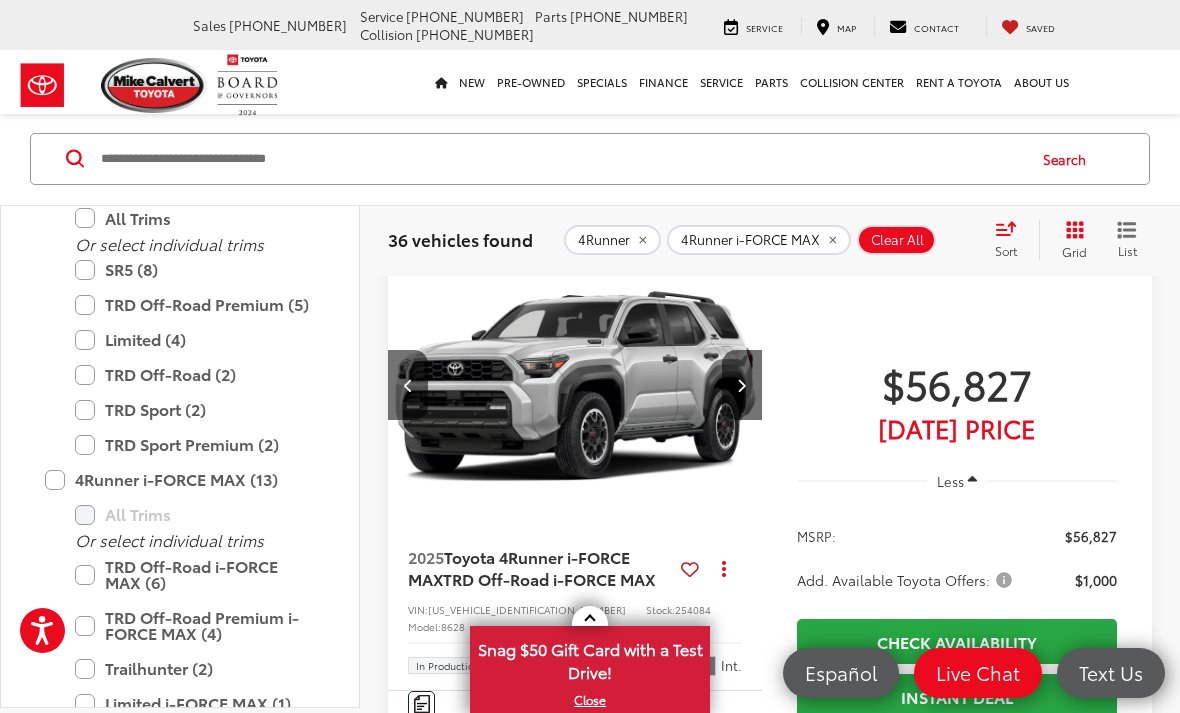 scroll, scrollTop: 0, scrollLeft: 377, axis: horizontal 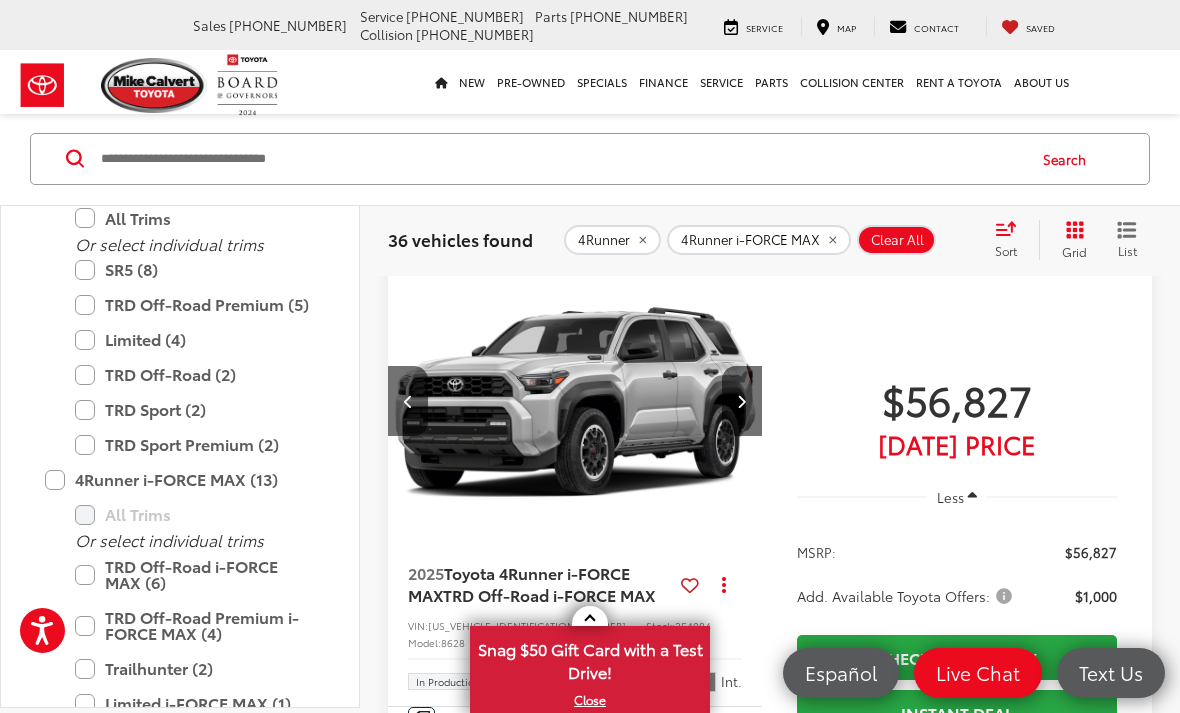 click at bounding box center (575, 402) 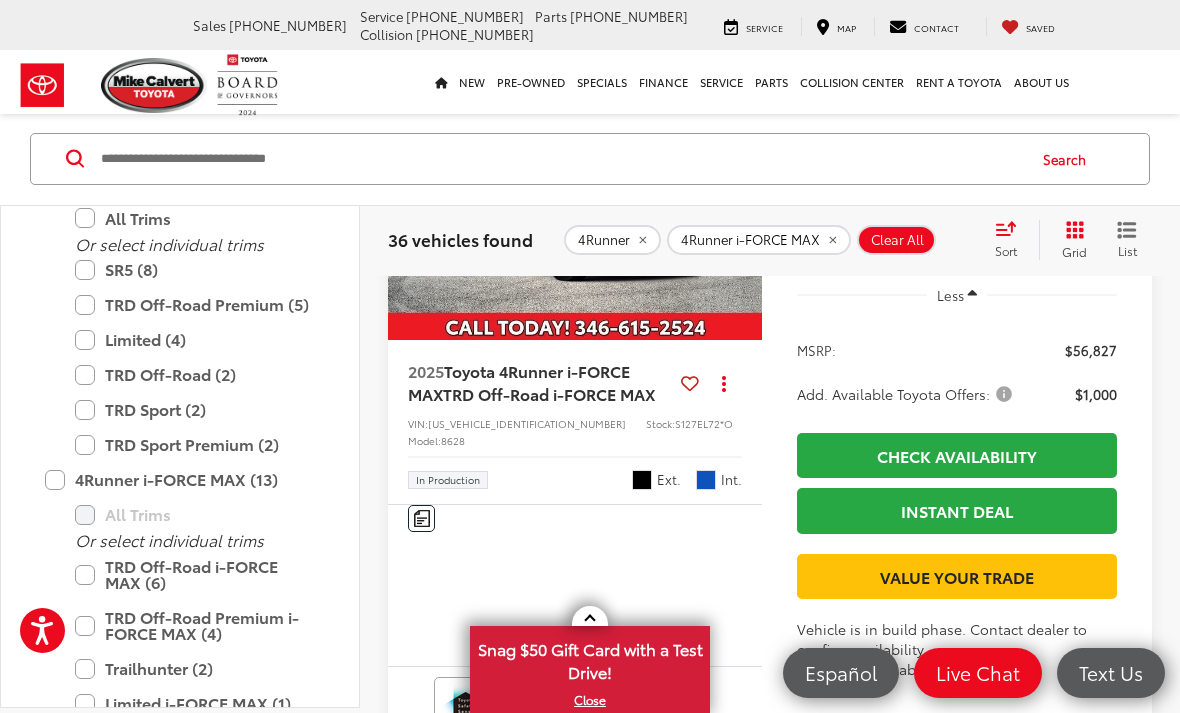 scroll, scrollTop: 2877, scrollLeft: 0, axis: vertical 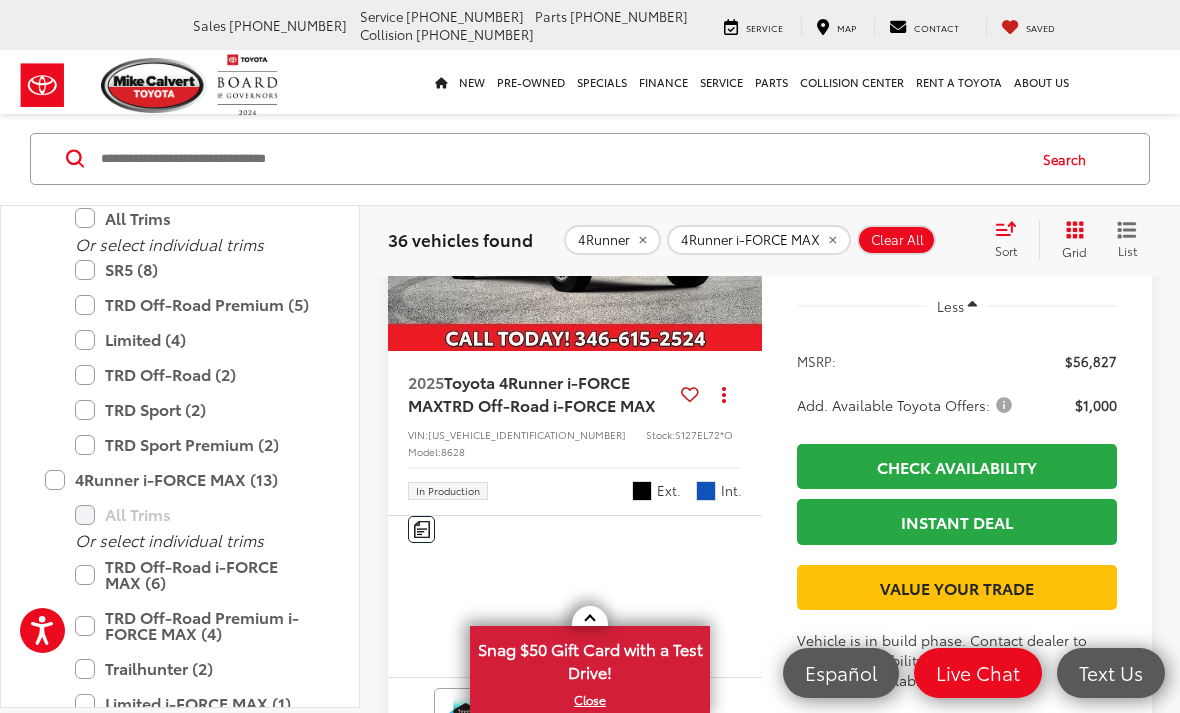 click at bounding box center [741, 211] 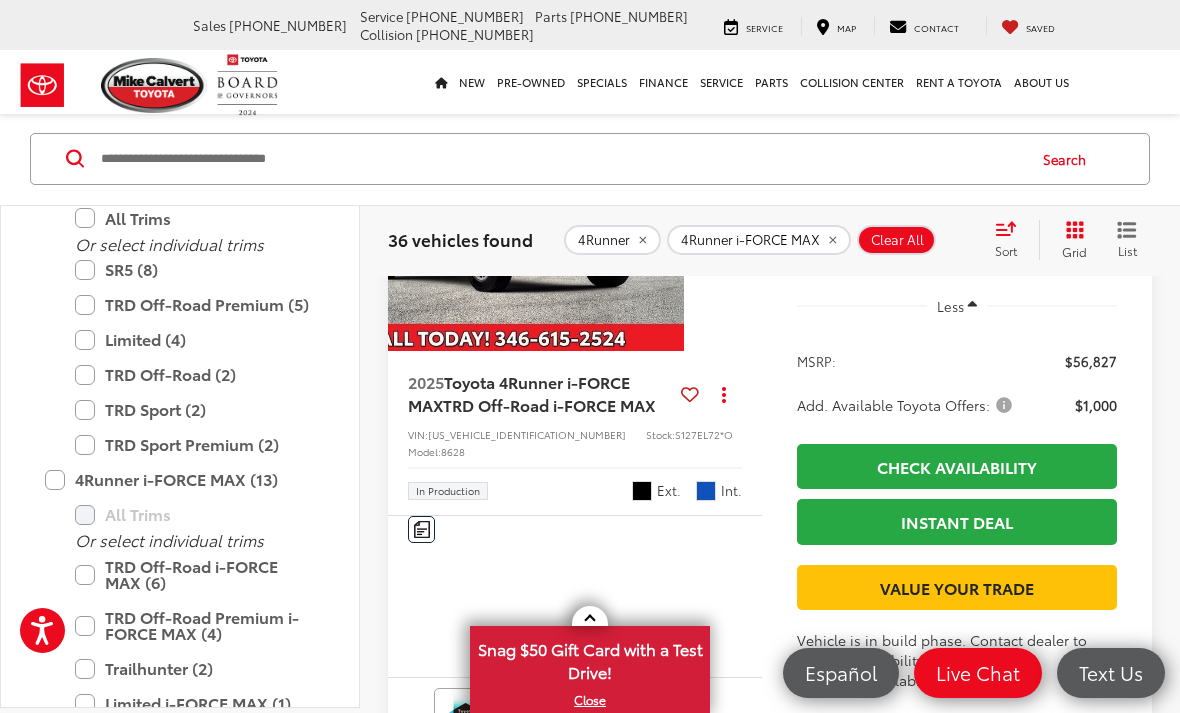click at bounding box center (742, 211) 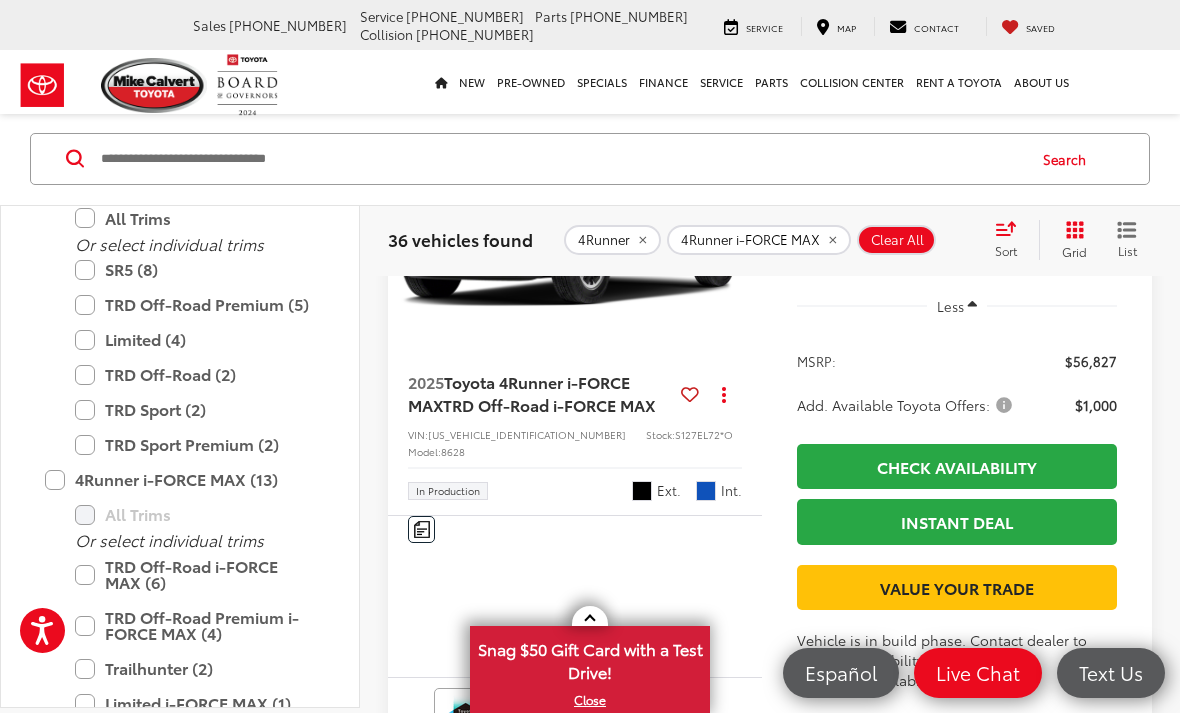 click at bounding box center (741, 211) 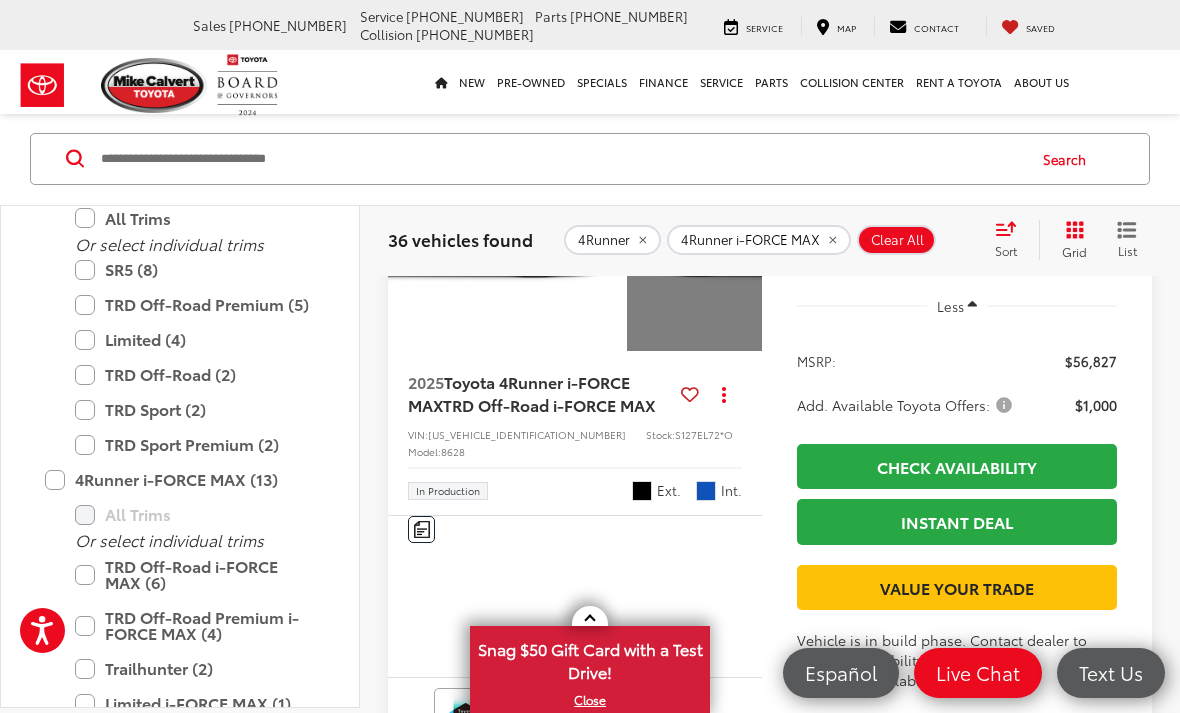 scroll, scrollTop: 0, scrollLeft: 1131, axis: horizontal 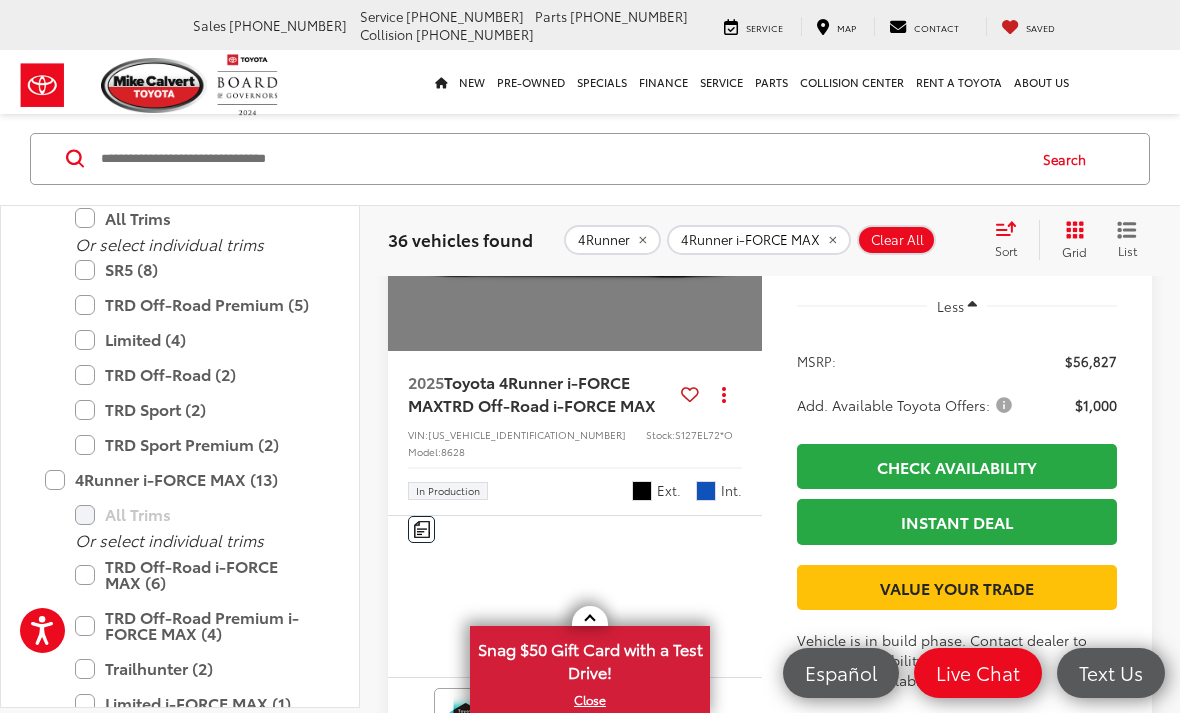click on "View More" at bounding box center [575, 211] 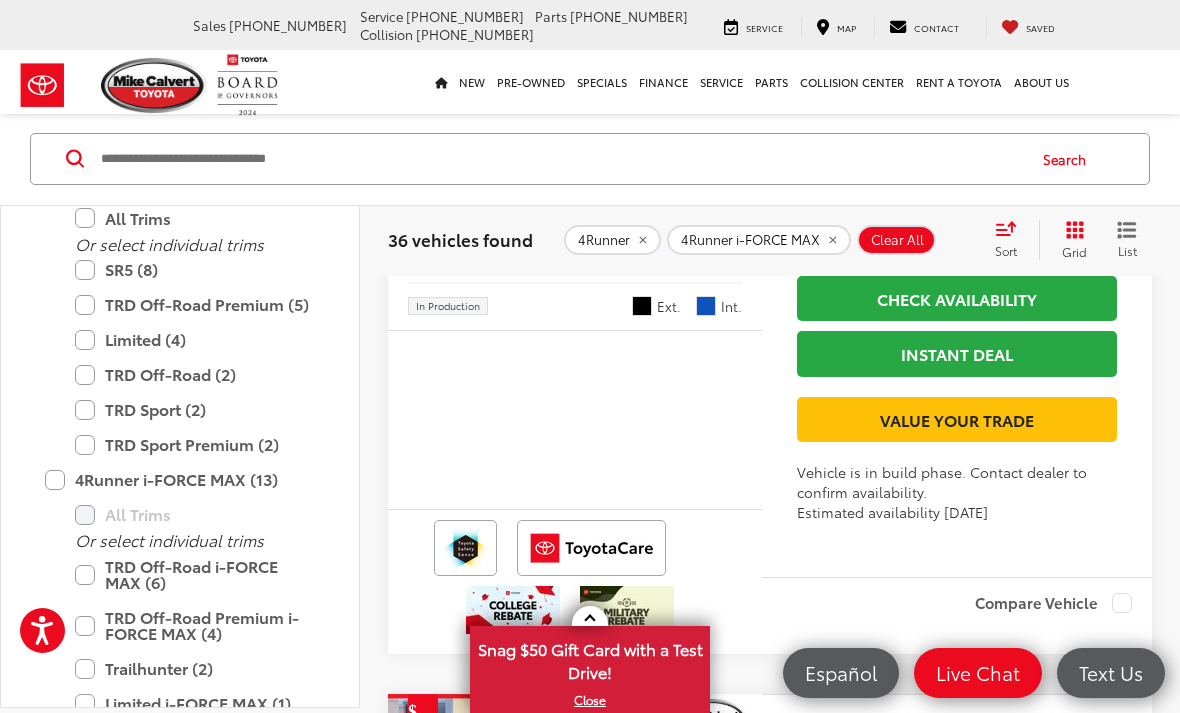 scroll, scrollTop: 3841, scrollLeft: 0, axis: vertical 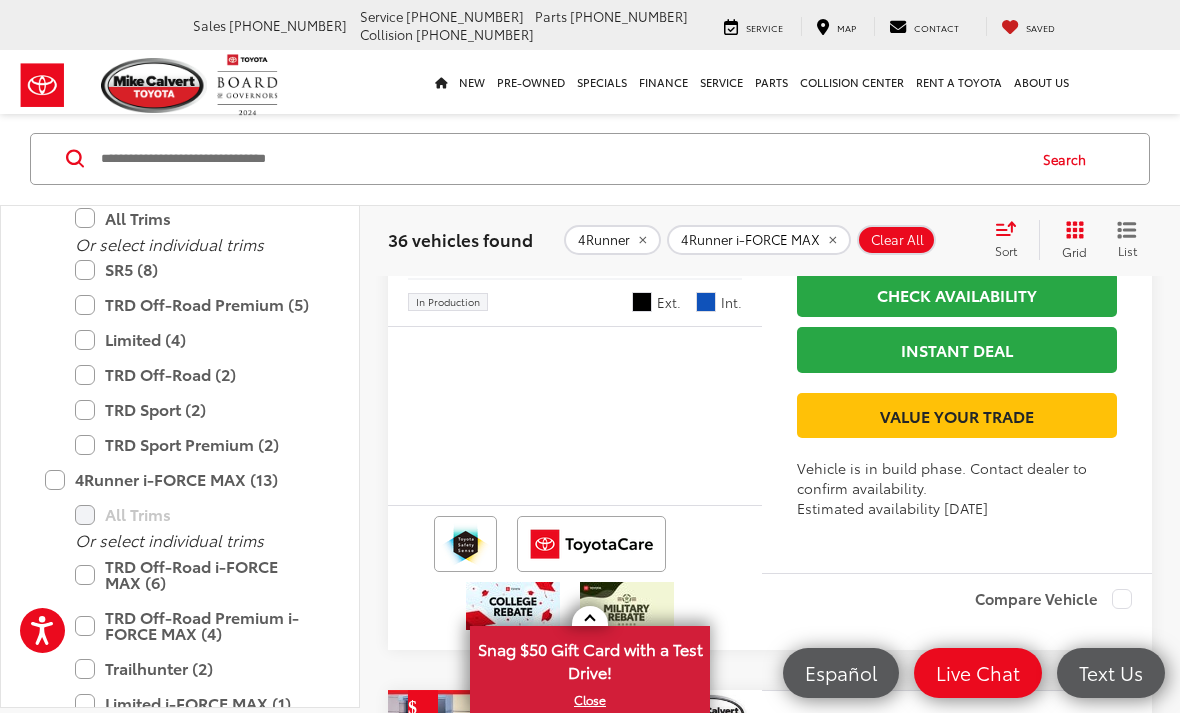 click at bounding box center (741, 39) 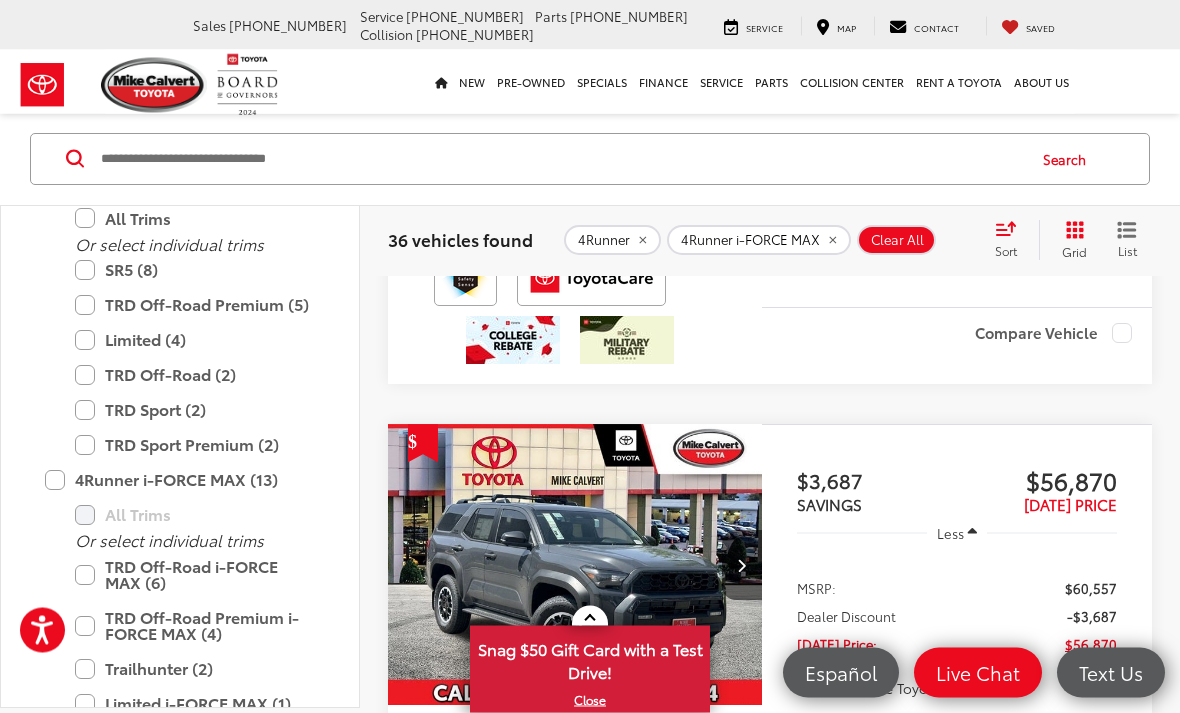 scroll, scrollTop: 0, scrollLeft: 754, axis: horizontal 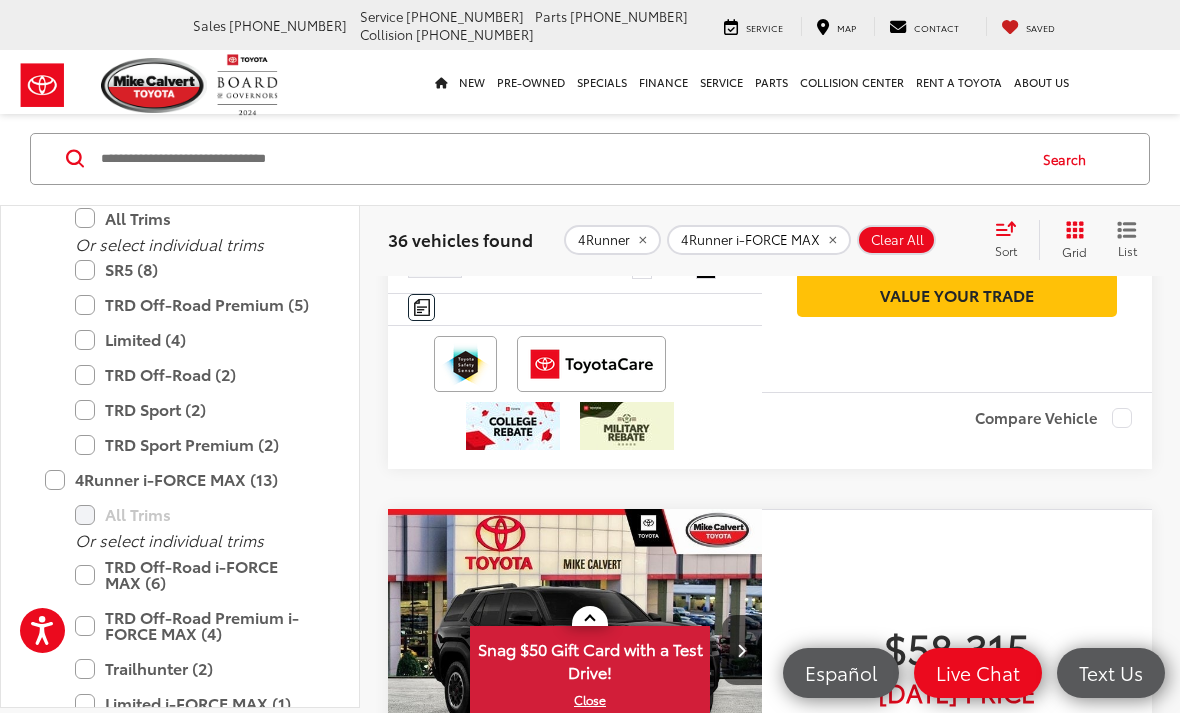 click at bounding box center [575, -11] 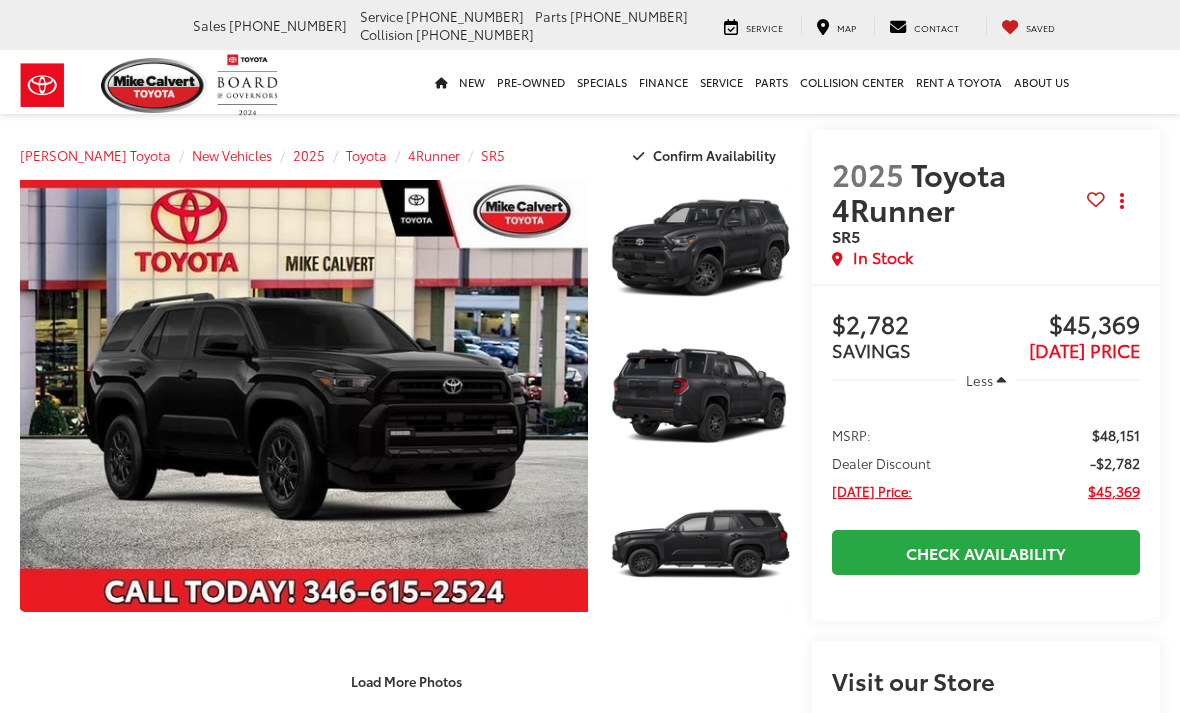 click on "Load More Photos" at bounding box center [406, 680] 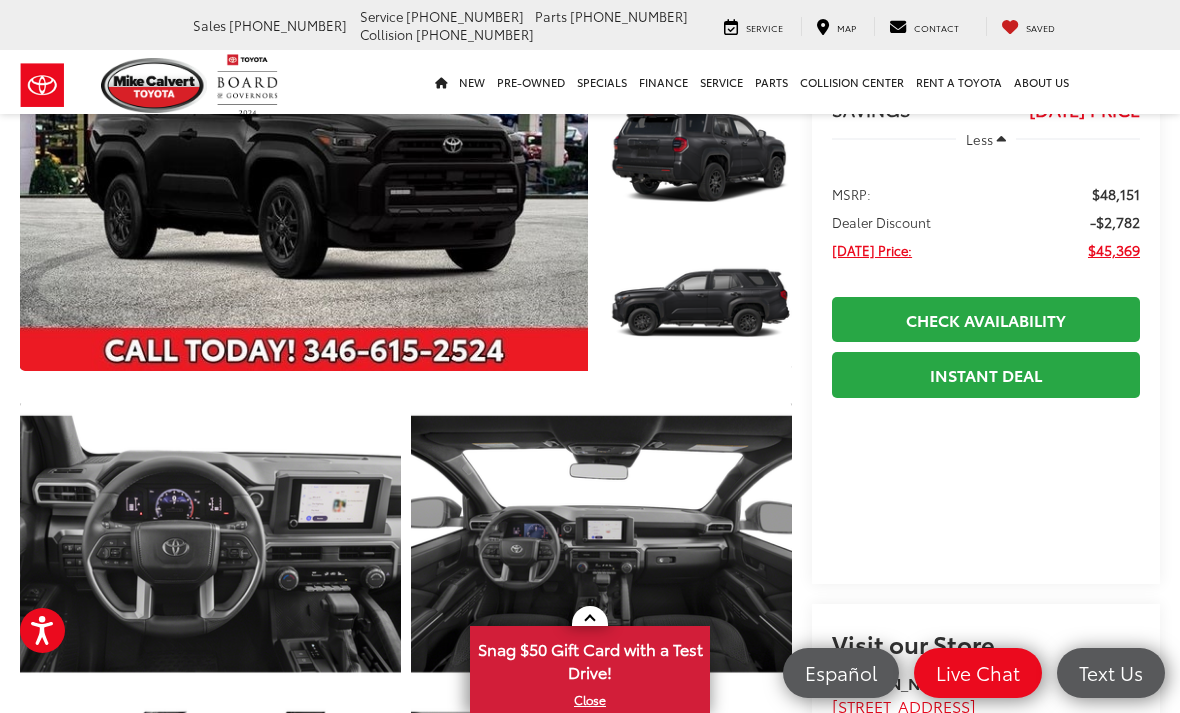 scroll, scrollTop: 584, scrollLeft: 0, axis: vertical 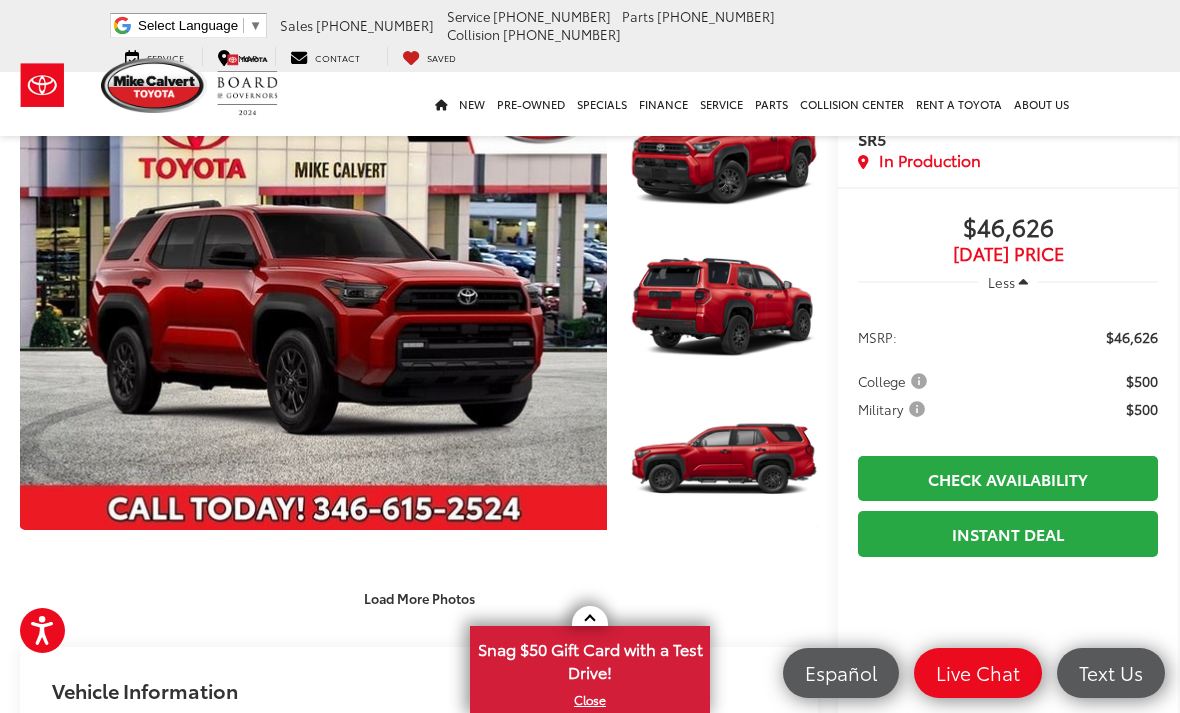 click on "Load More Photos" at bounding box center [419, 598] 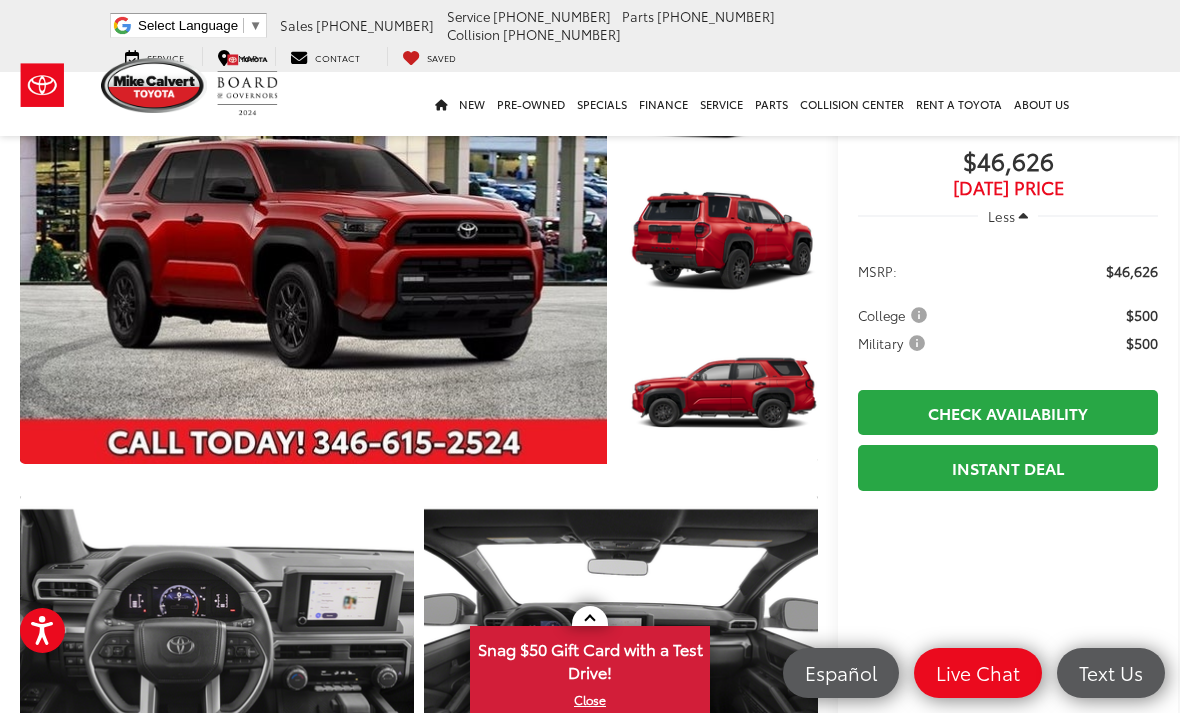 scroll, scrollTop: 368, scrollLeft: 0, axis: vertical 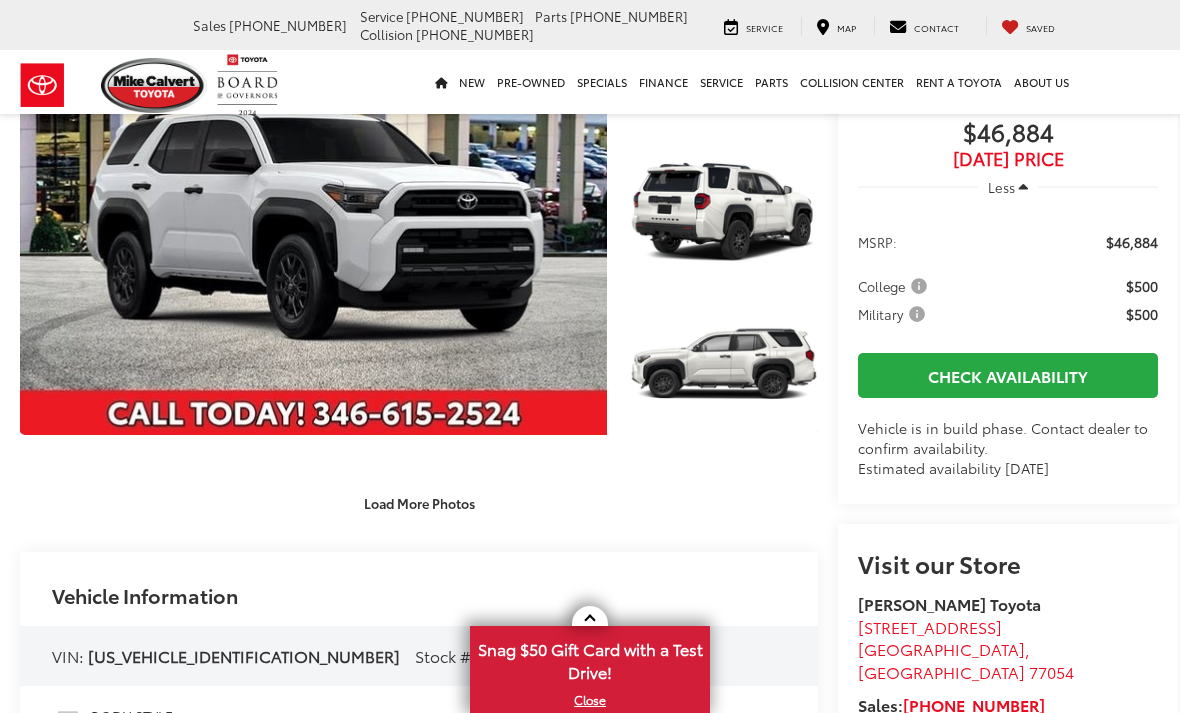 click on "Load More Photos" at bounding box center (419, 503) 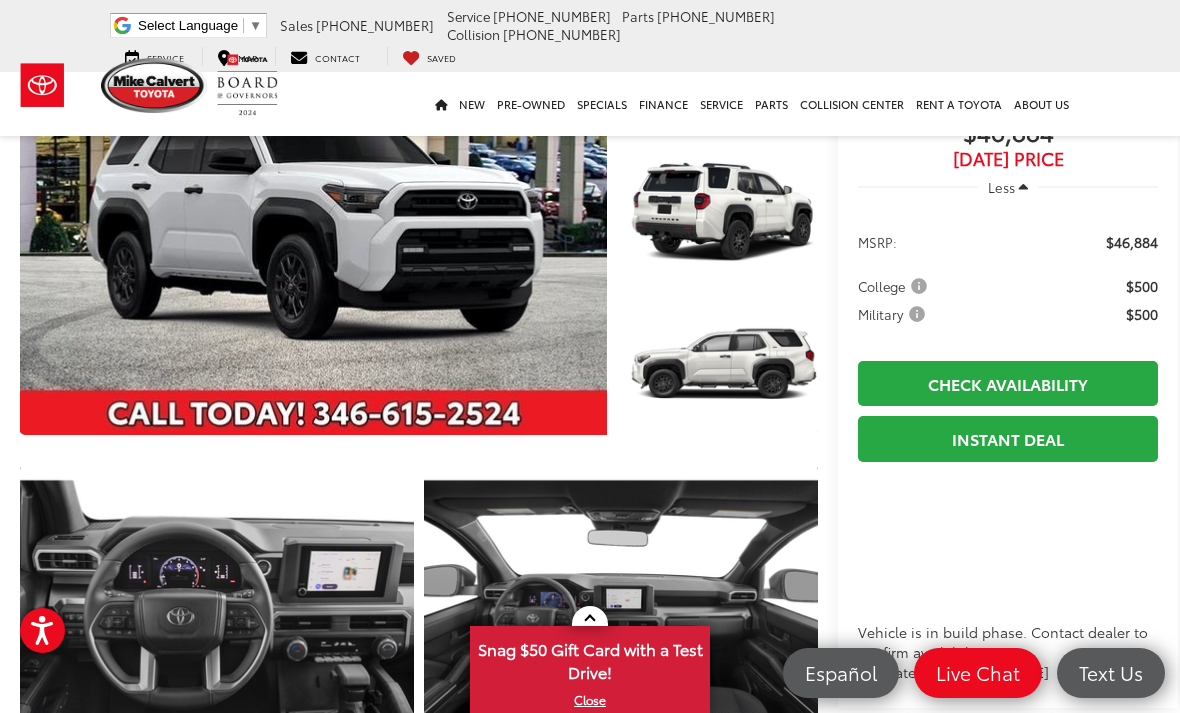 scroll, scrollTop: 857, scrollLeft: 0, axis: vertical 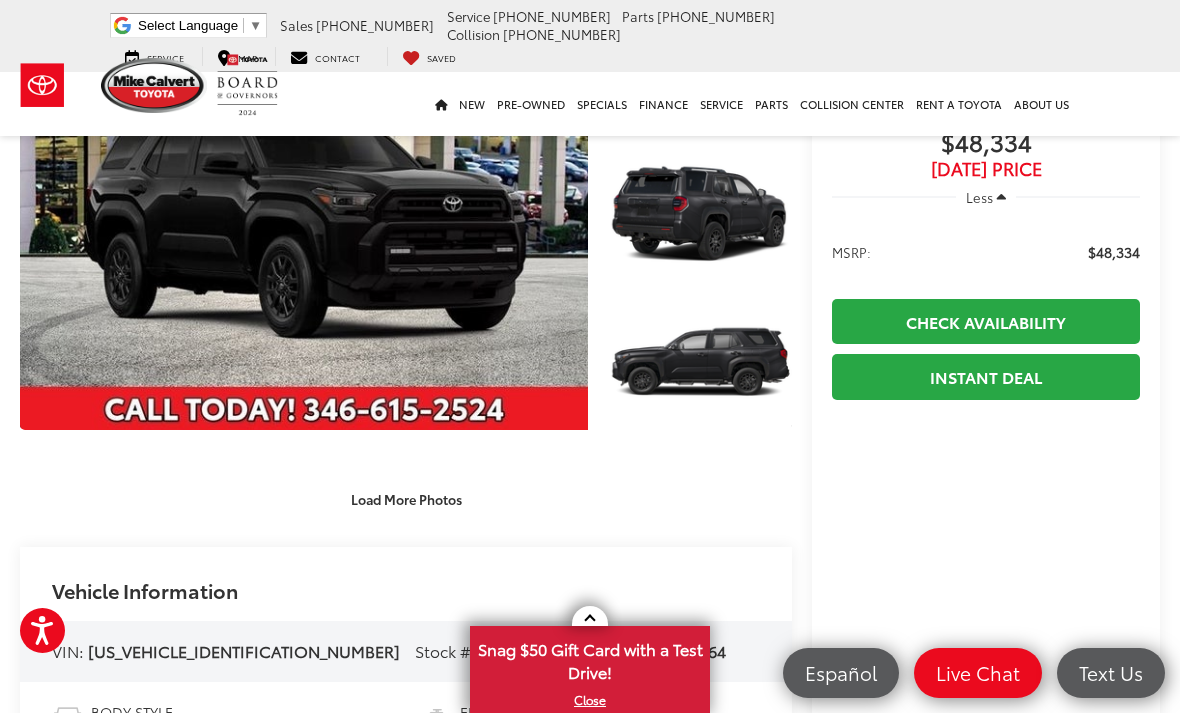 click on "Load More Photos" at bounding box center (406, 498) 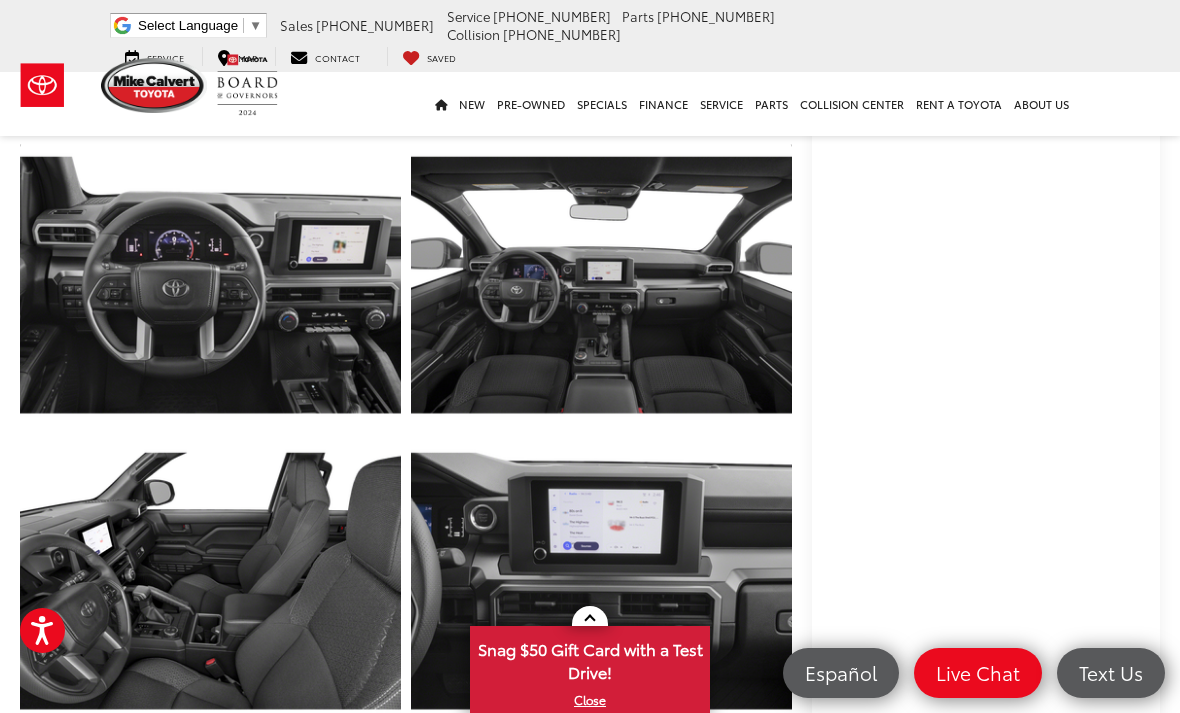 scroll, scrollTop: 501, scrollLeft: 0, axis: vertical 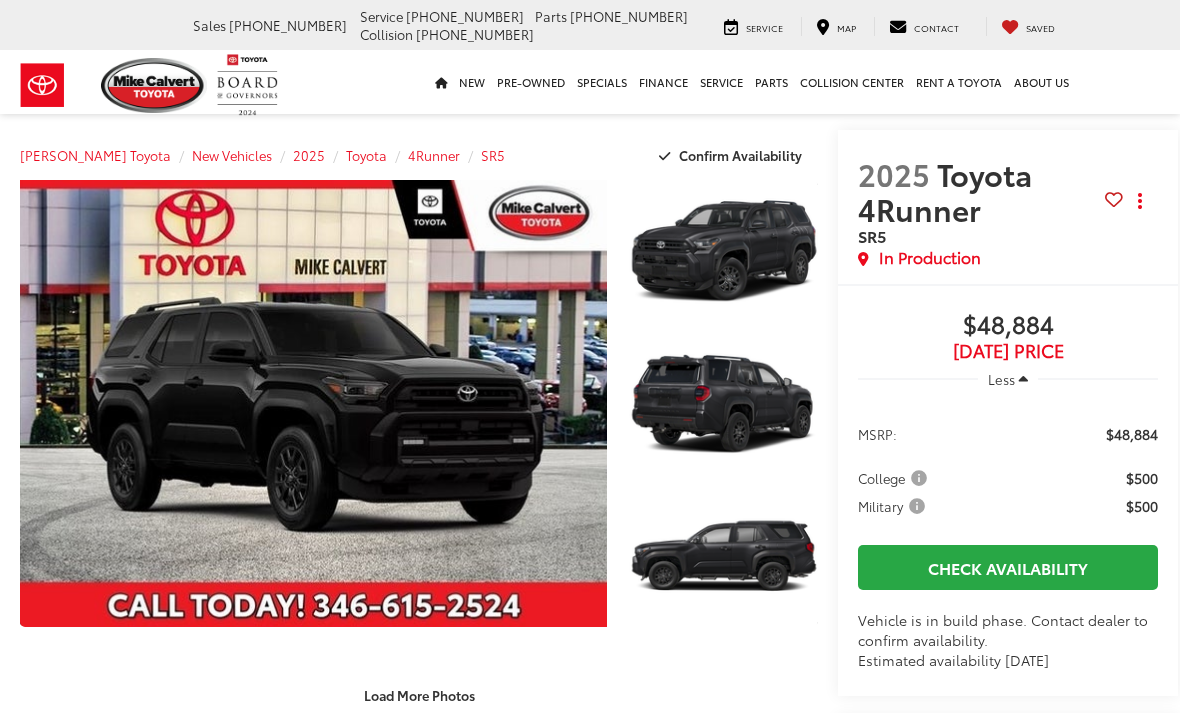 click on "Load More Photos" at bounding box center [419, 695] 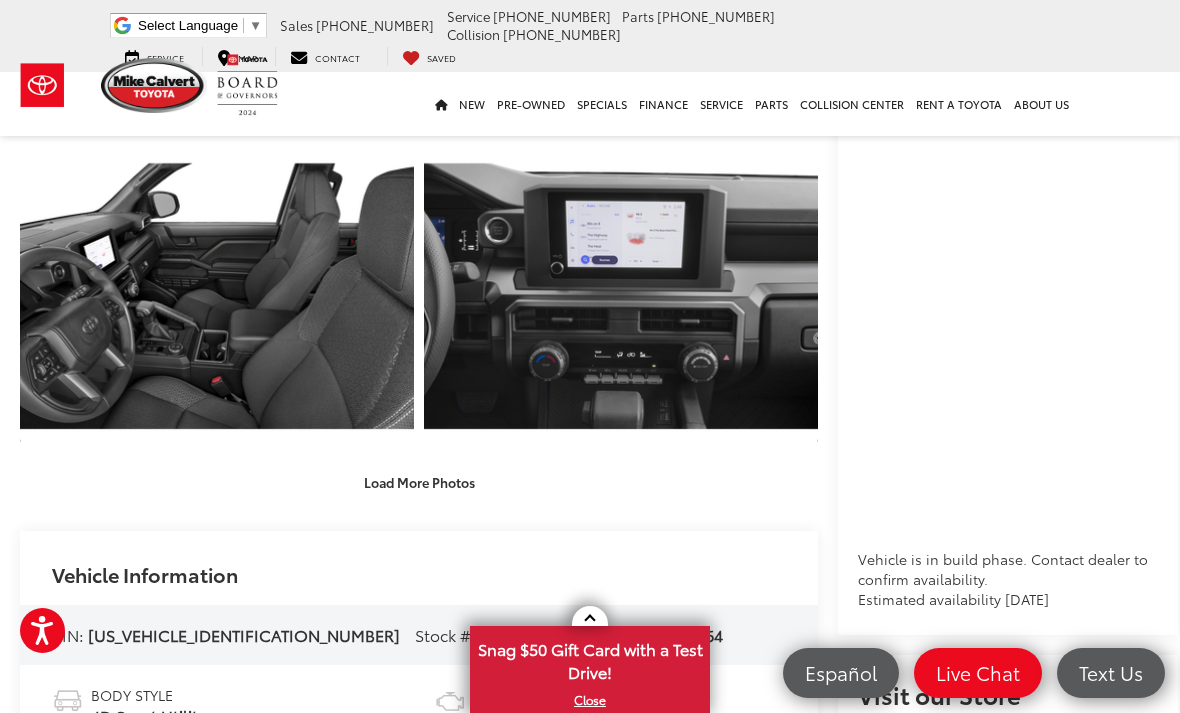 scroll, scrollTop: 878, scrollLeft: 0, axis: vertical 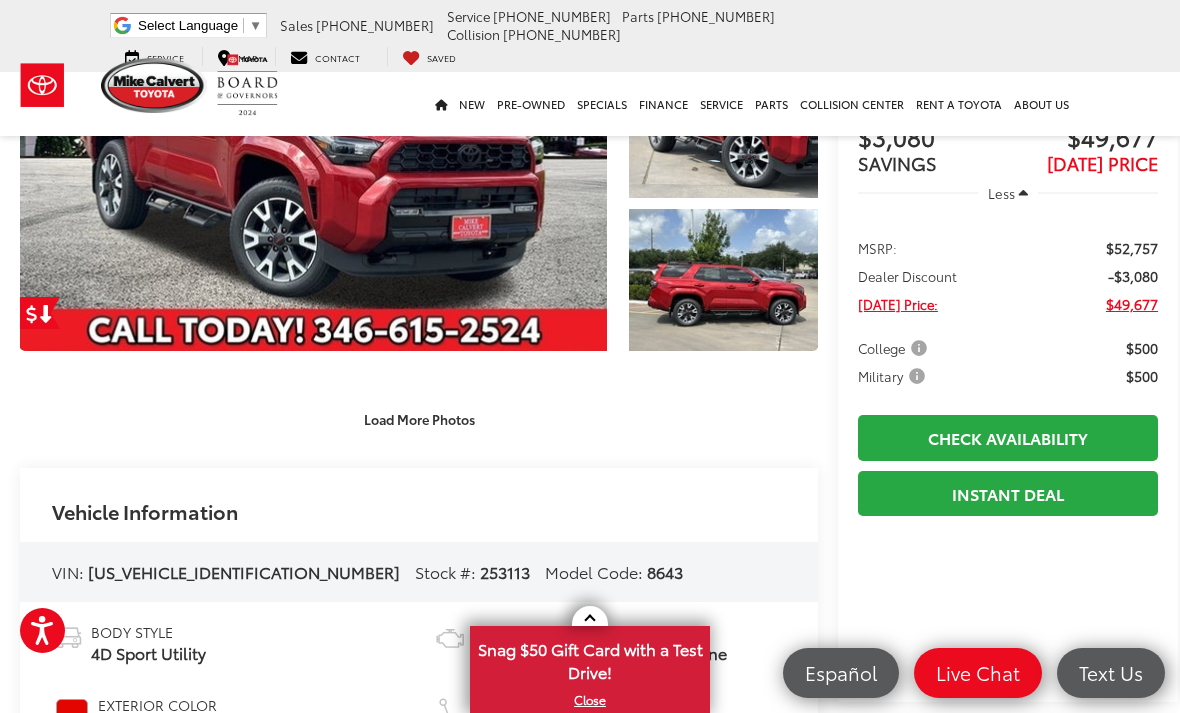 click on "Load More Photos" at bounding box center (419, 419) 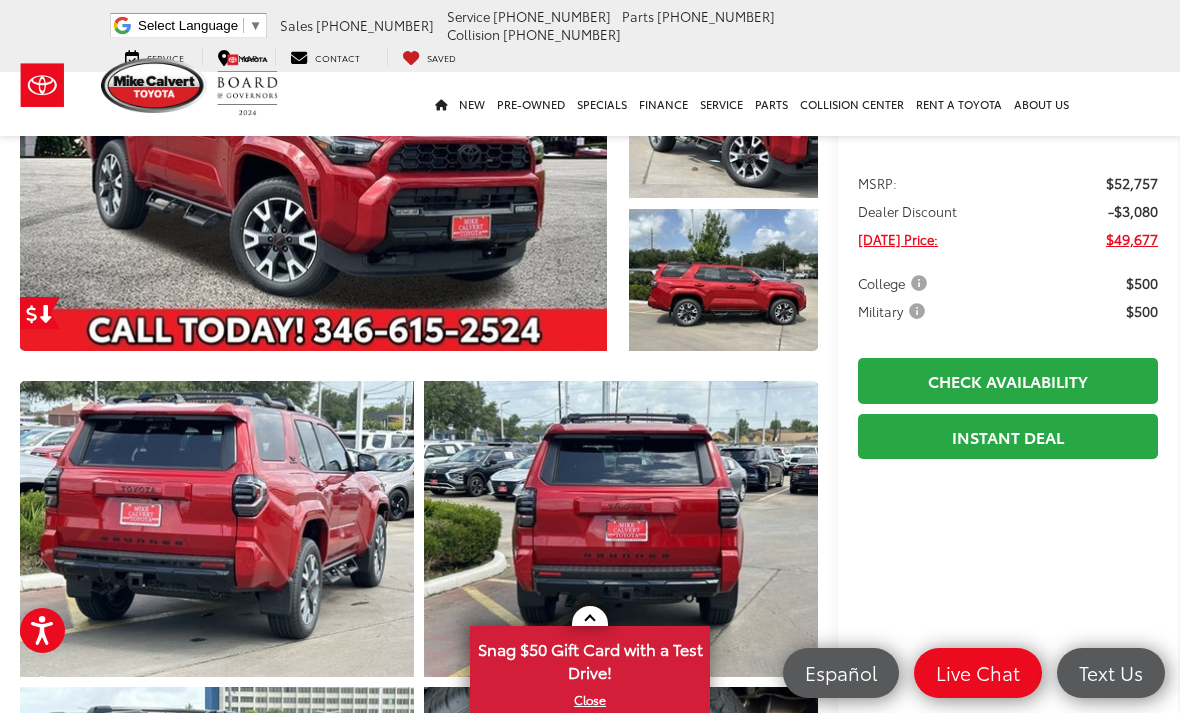 scroll, scrollTop: 567, scrollLeft: 0, axis: vertical 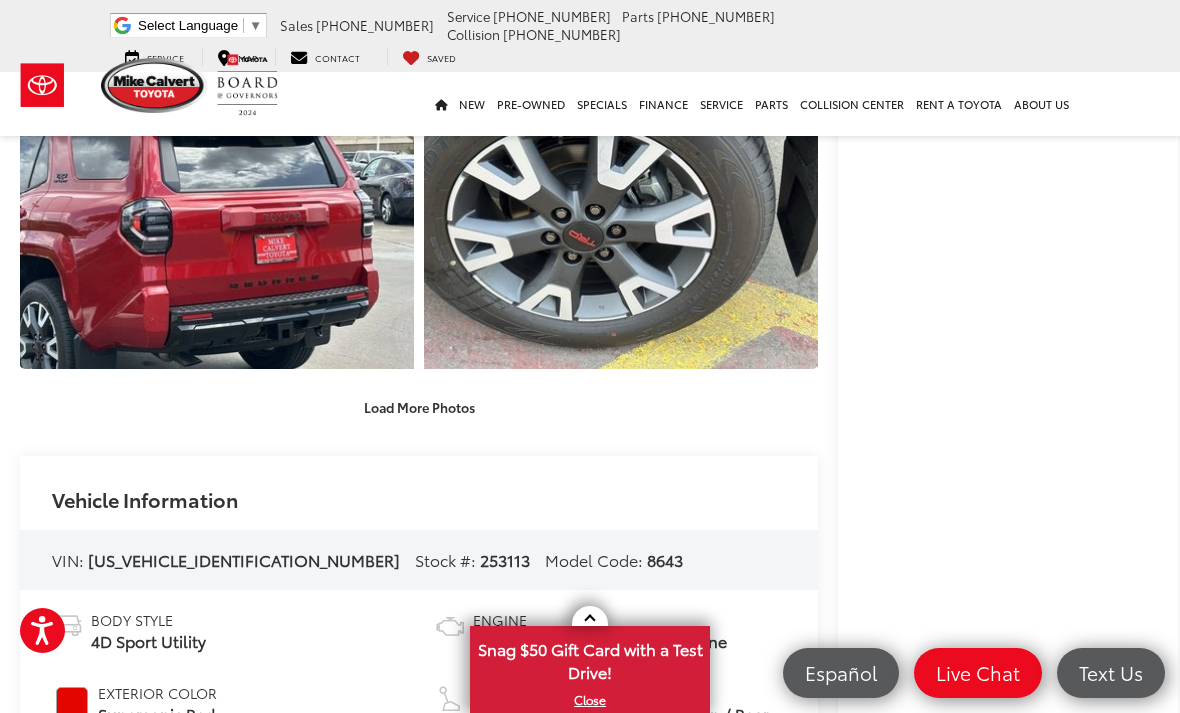 click on "Load More Photos" at bounding box center (419, 407) 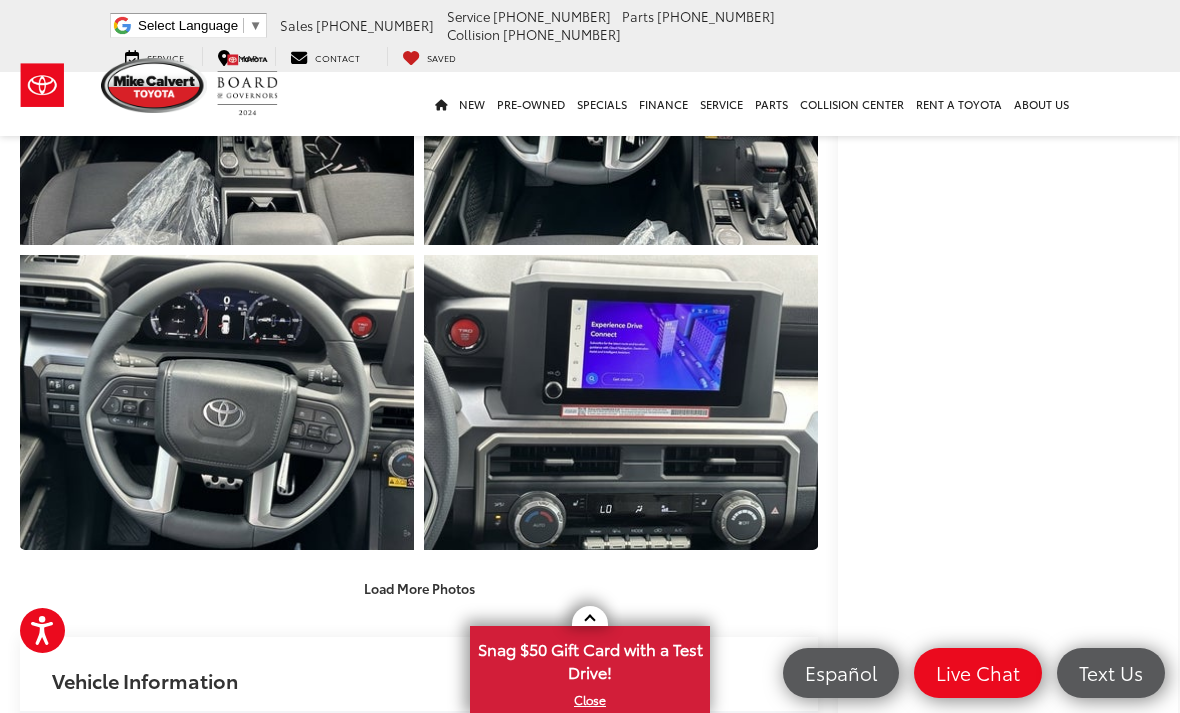 scroll, scrollTop: 1347, scrollLeft: 0, axis: vertical 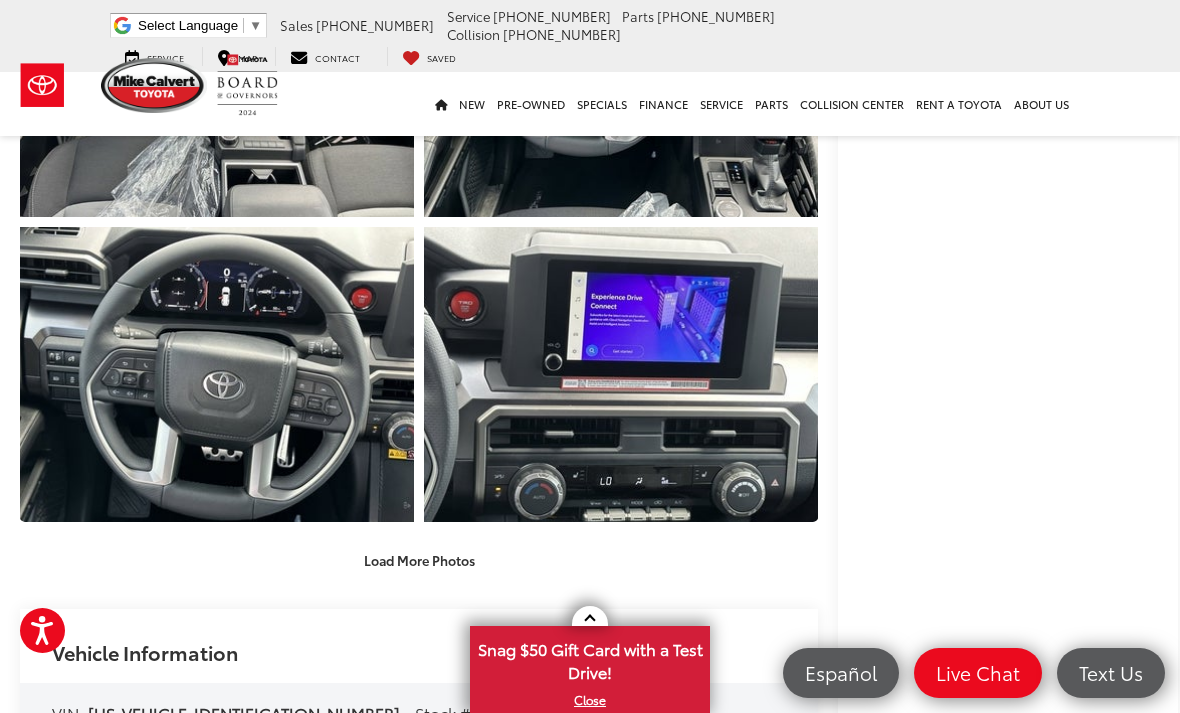 click on "Load More Photos" at bounding box center [419, 560] 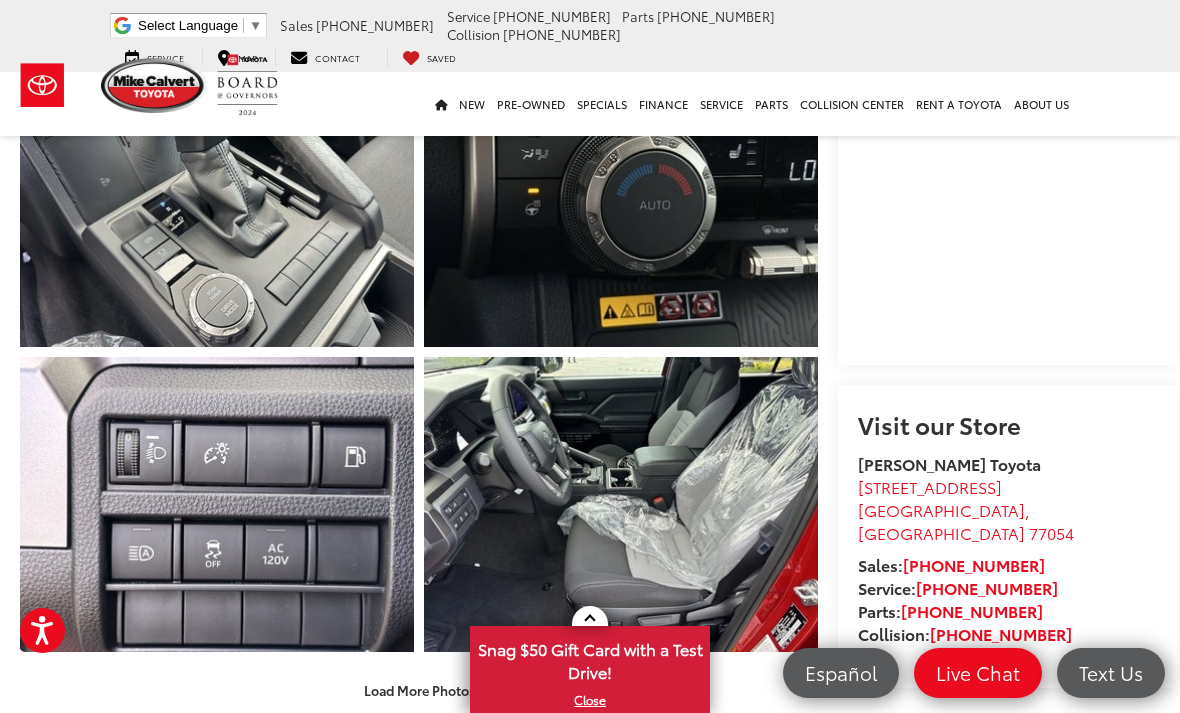 scroll, scrollTop: 1831, scrollLeft: 0, axis: vertical 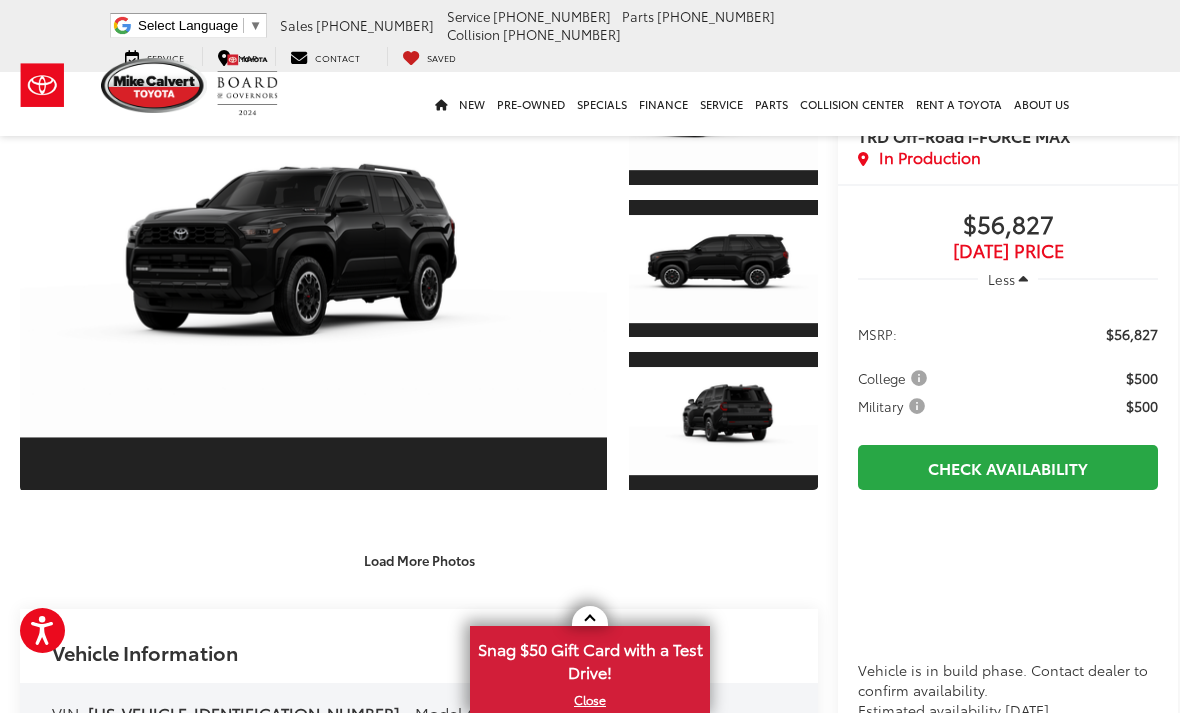click on "Load More Photos" at bounding box center (419, 560) 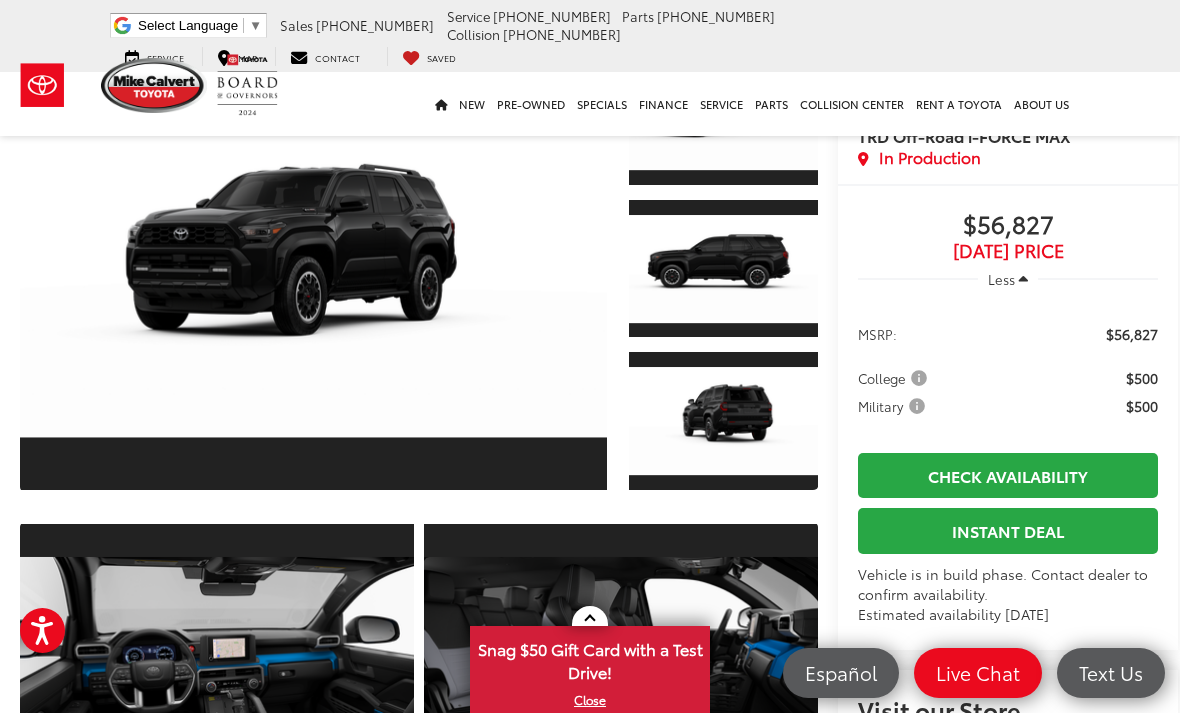 scroll, scrollTop: 399, scrollLeft: 0, axis: vertical 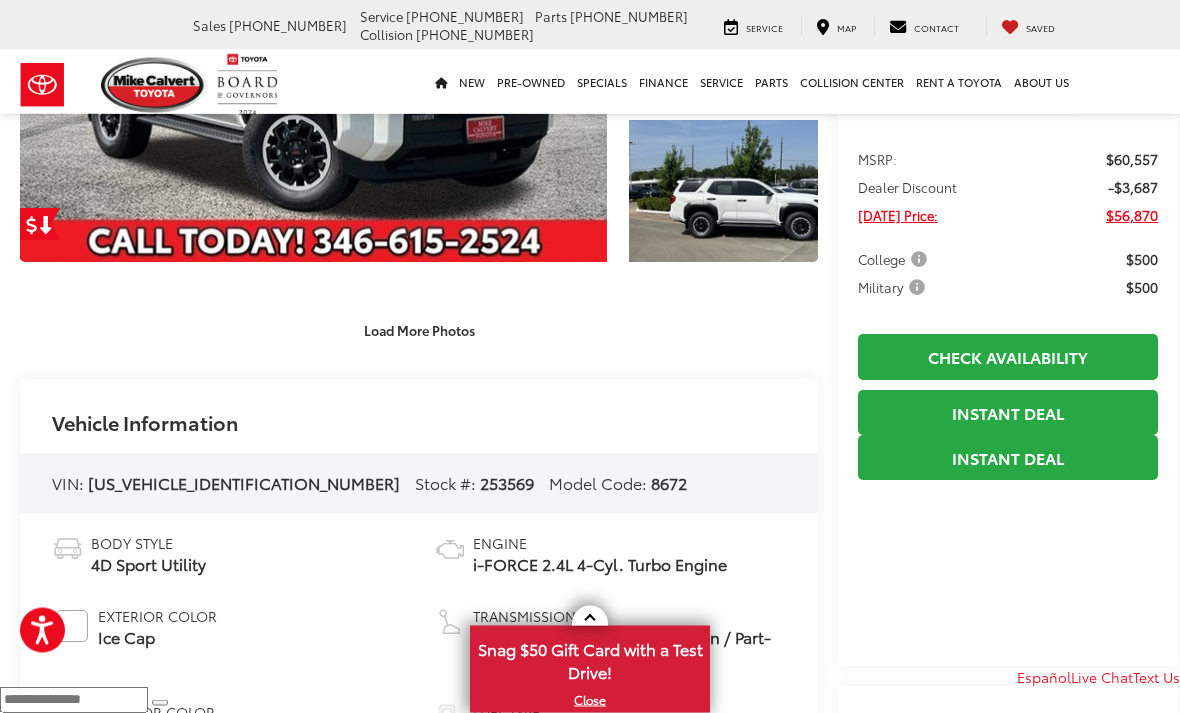 click on "Load More Photos" at bounding box center (419, 331) 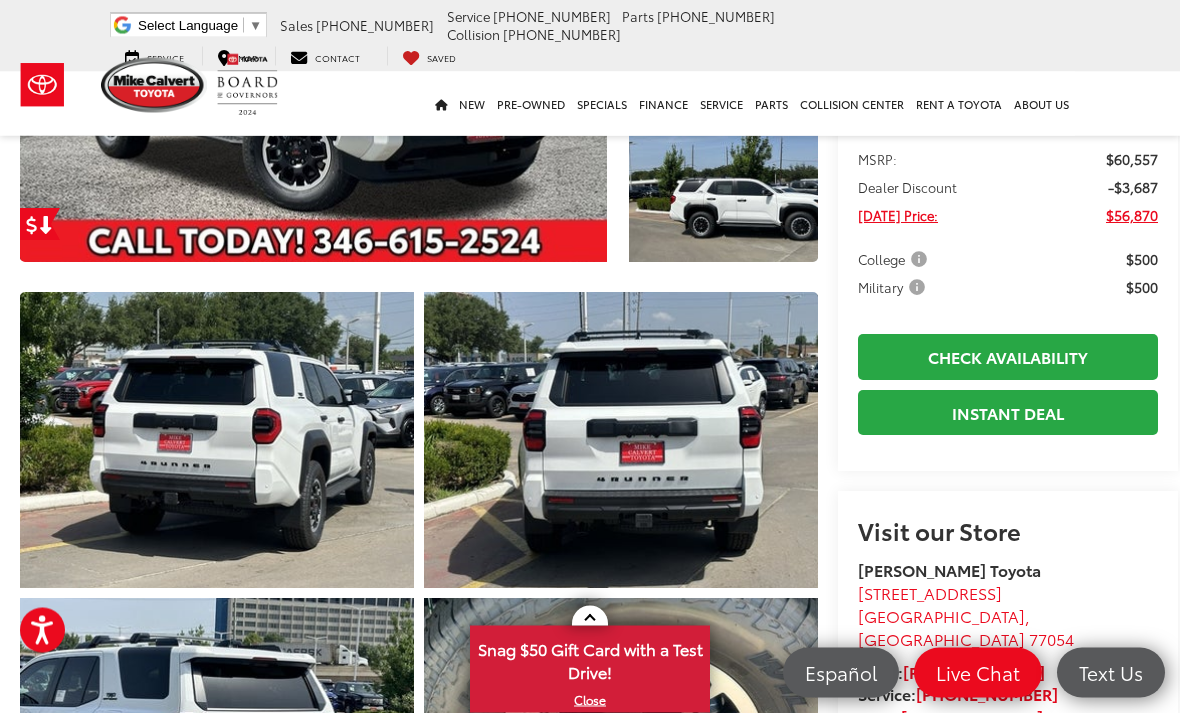 scroll, scrollTop: 644, scrollLeft: 0, axis: vertical 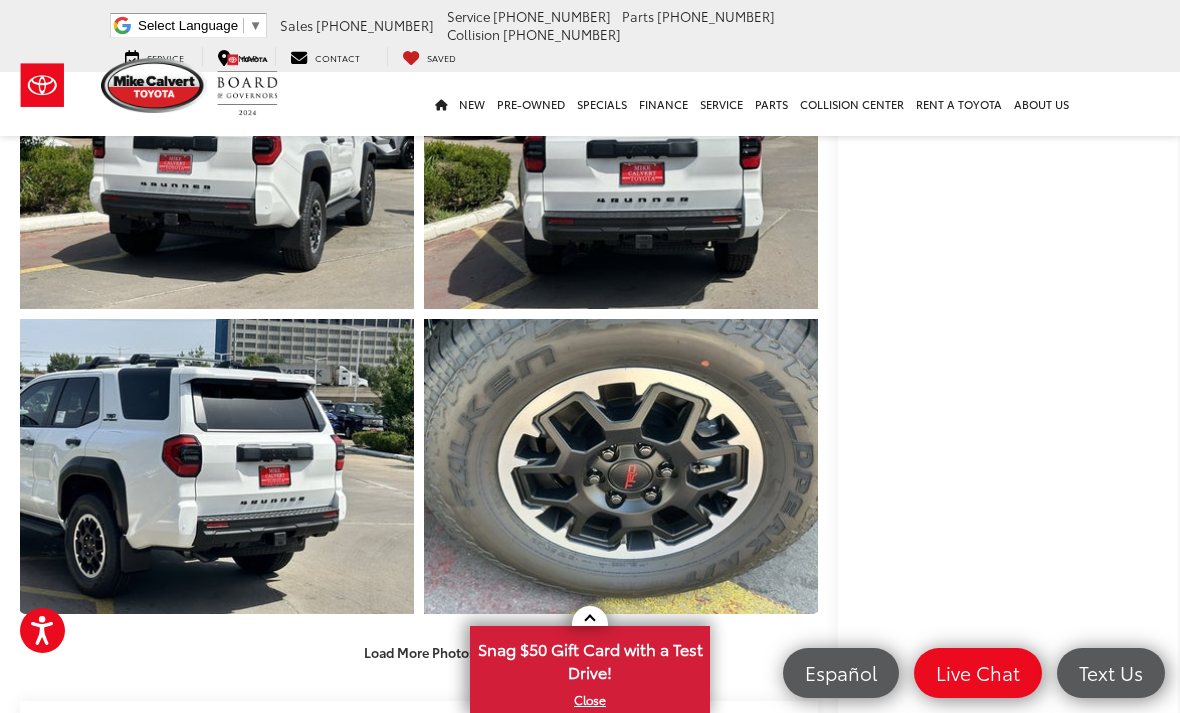 click on "Load More Photos" at bounding box center (419, 652) 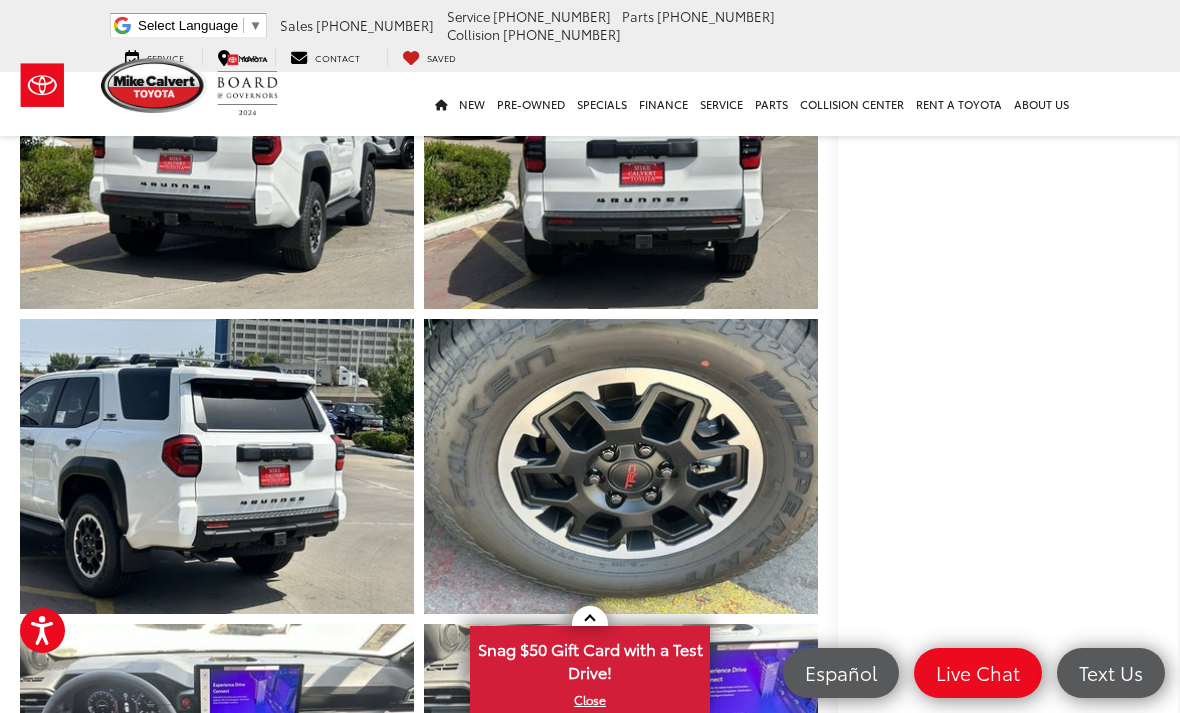 scroll, scrollTop: 0, scrollLeft: 0, axis: both 